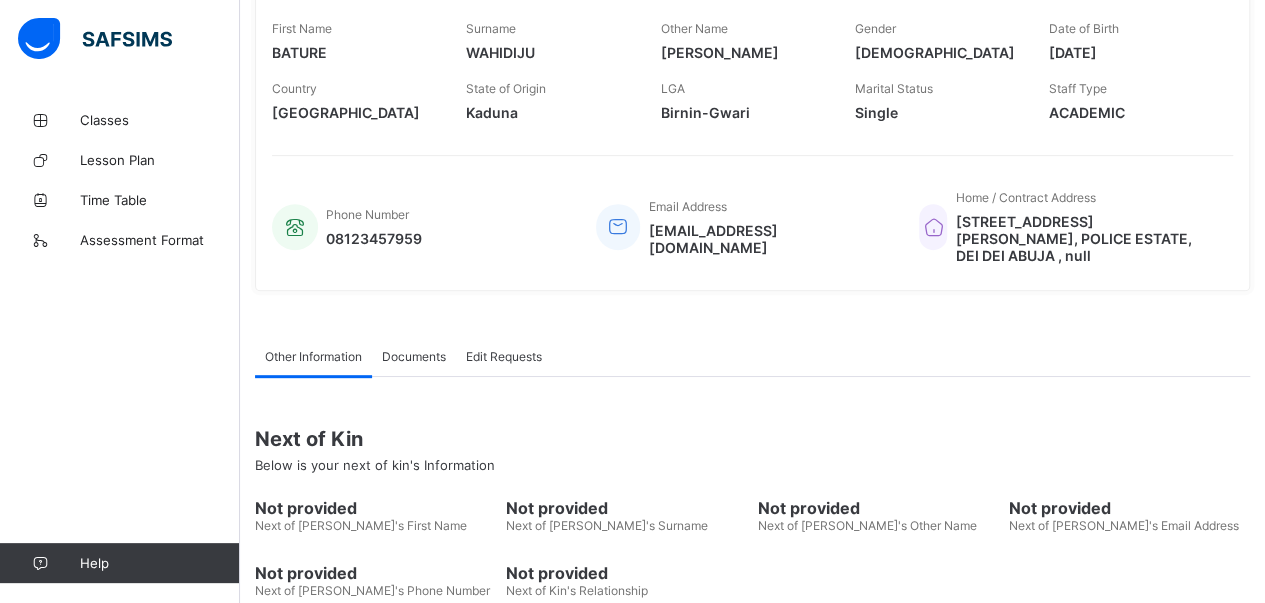 scroll, scrollTop: 0, scrollLeft: 0, axis: both 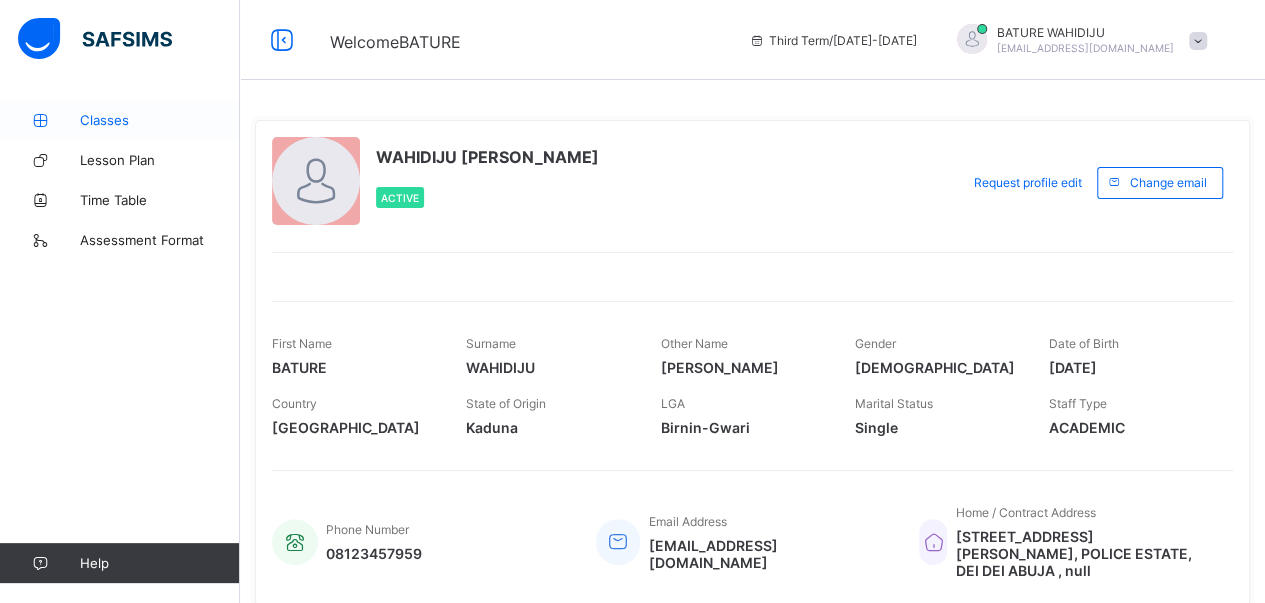 click on "Classes" at bounding box center (120, 120) 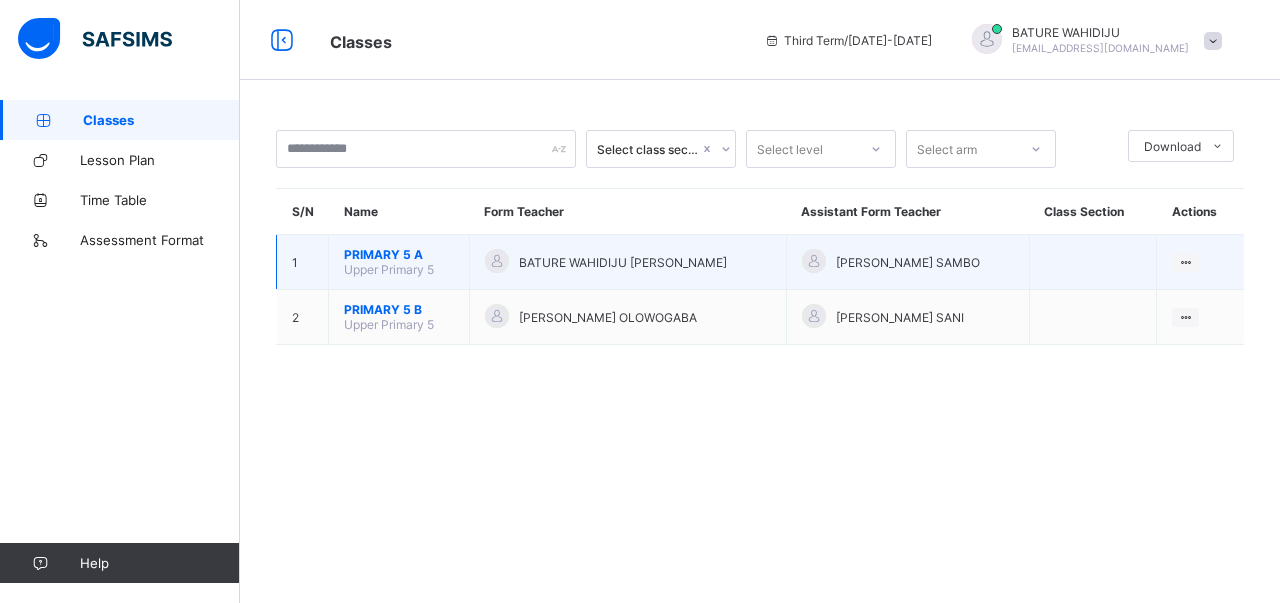 click on "PRIMARY 5   A" at bounding box center [399, 254] 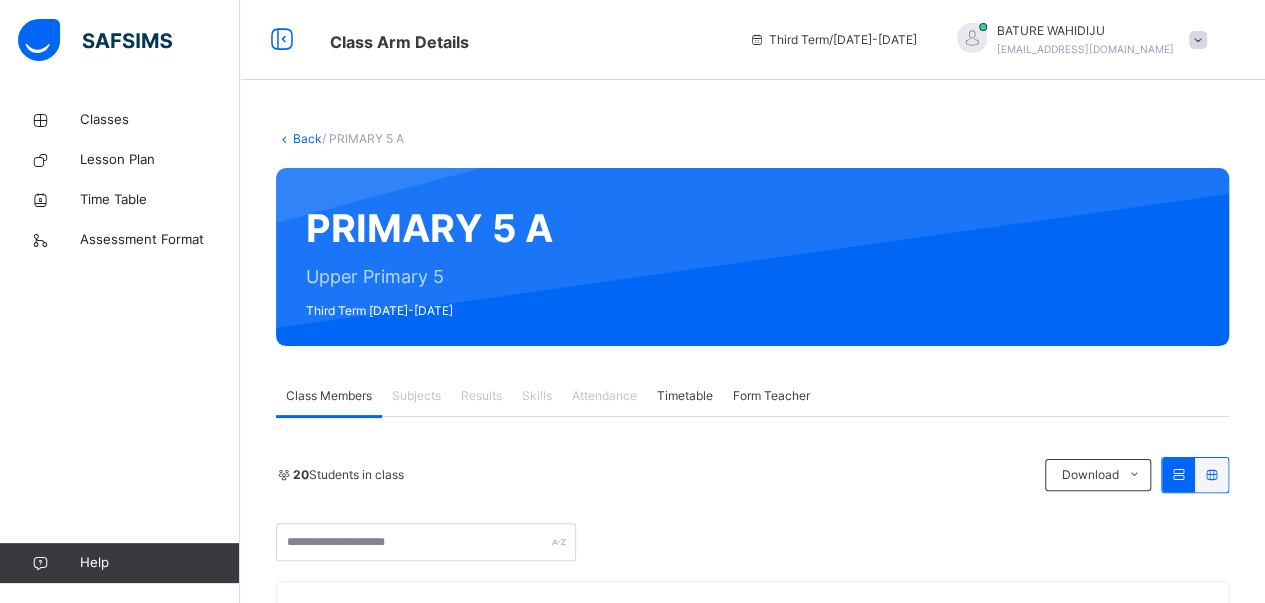 click on "Results" at bounding box center (481, 396) 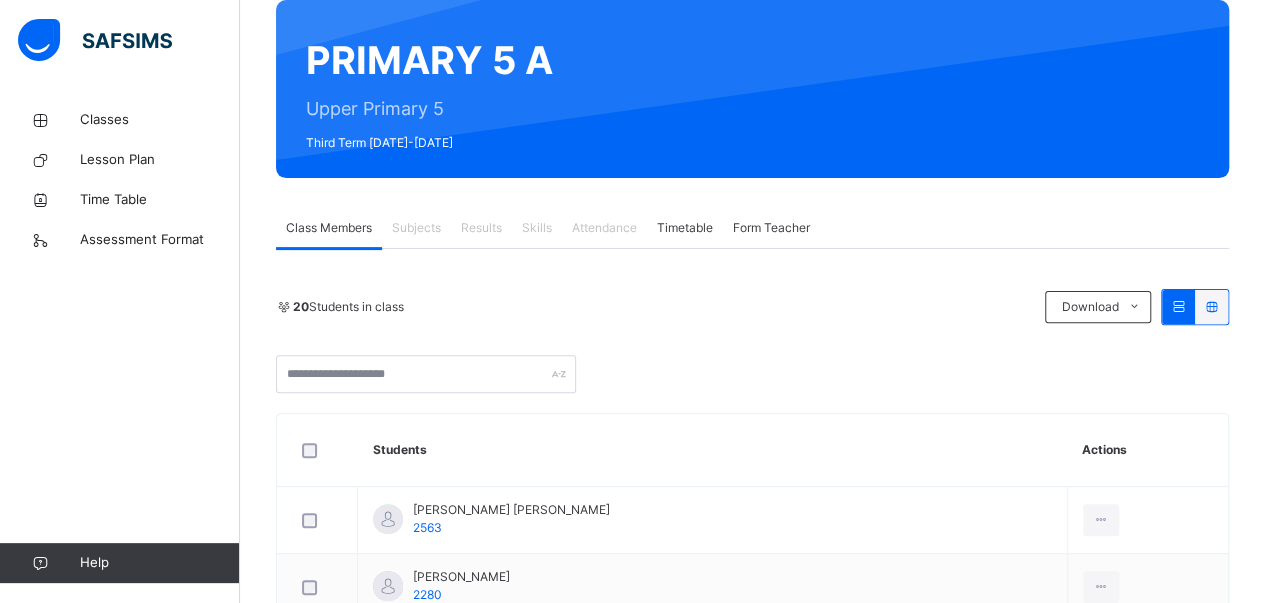 scroll, scrollTop: 168, scrollLeft: 0, axis: vertical 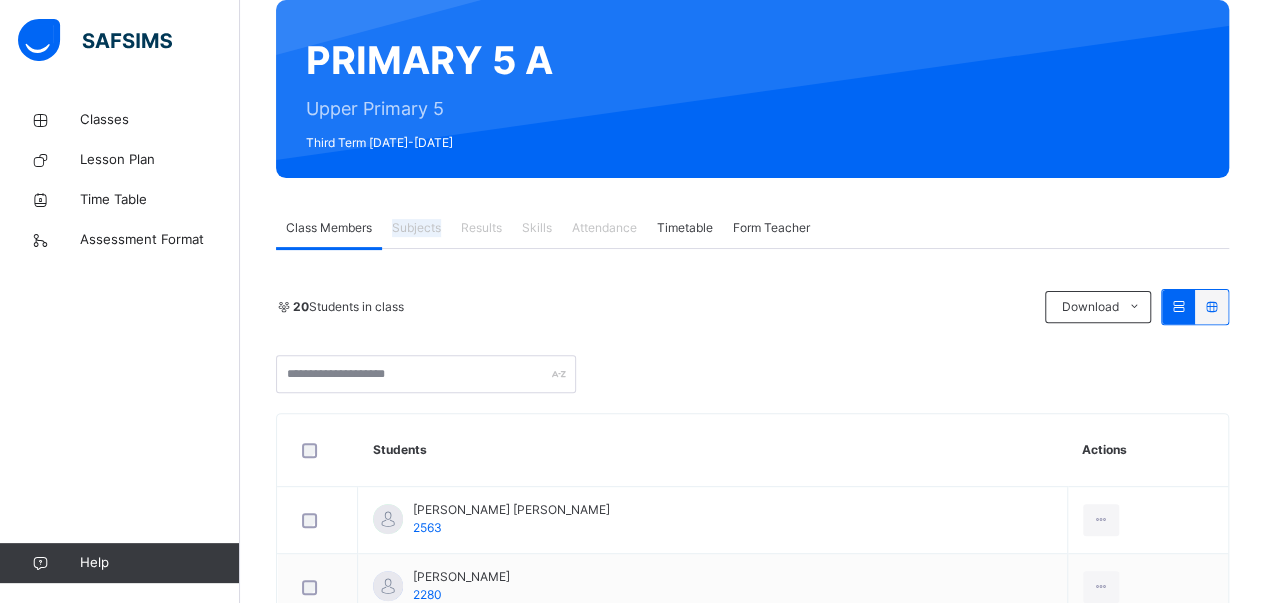 click on "Subjects" at bounding box center [416, 228] 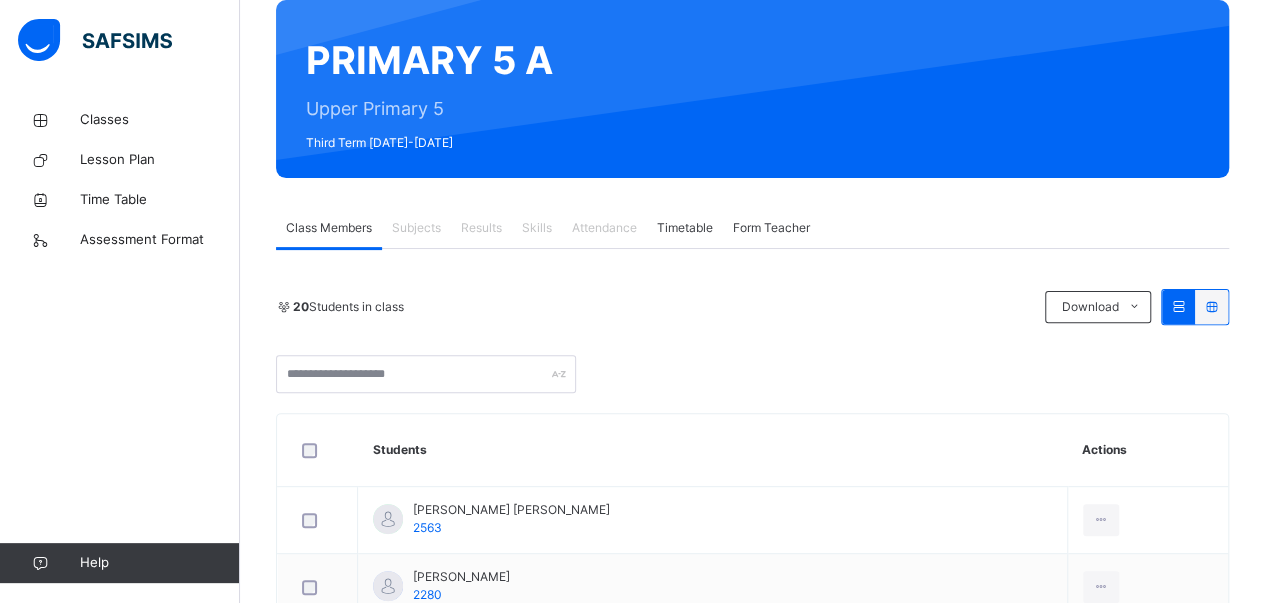 click on "Form Teacher" at bounding box center [771, 228] 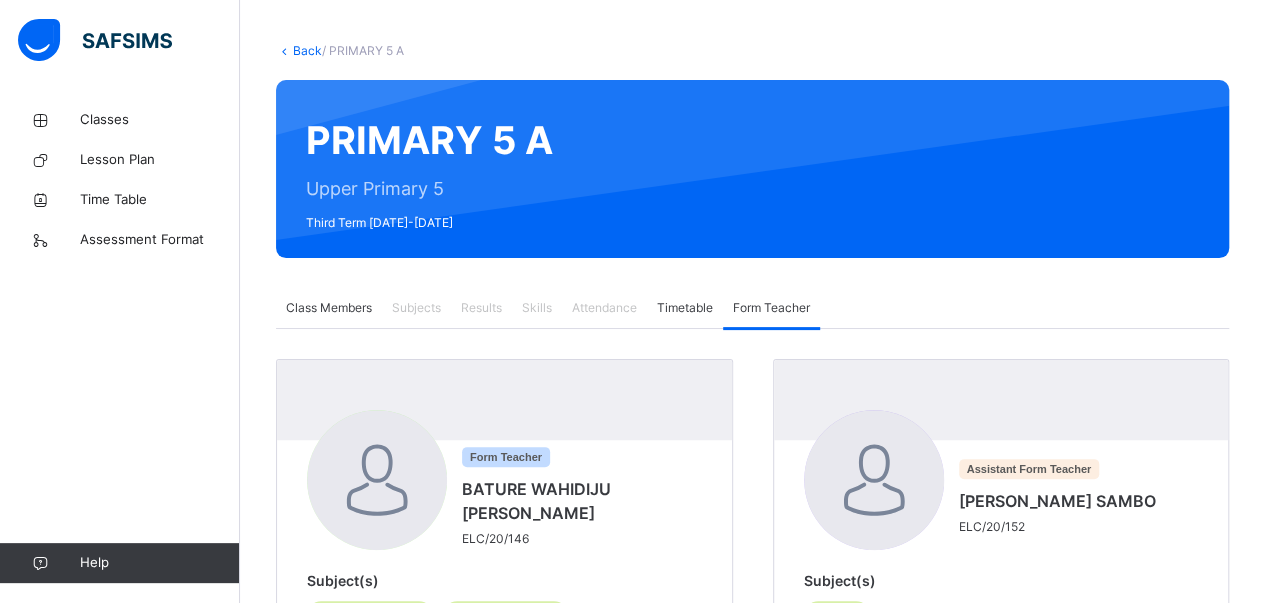 scroll, scrollTop: 193, scrollLeft: 0, axis: vertical 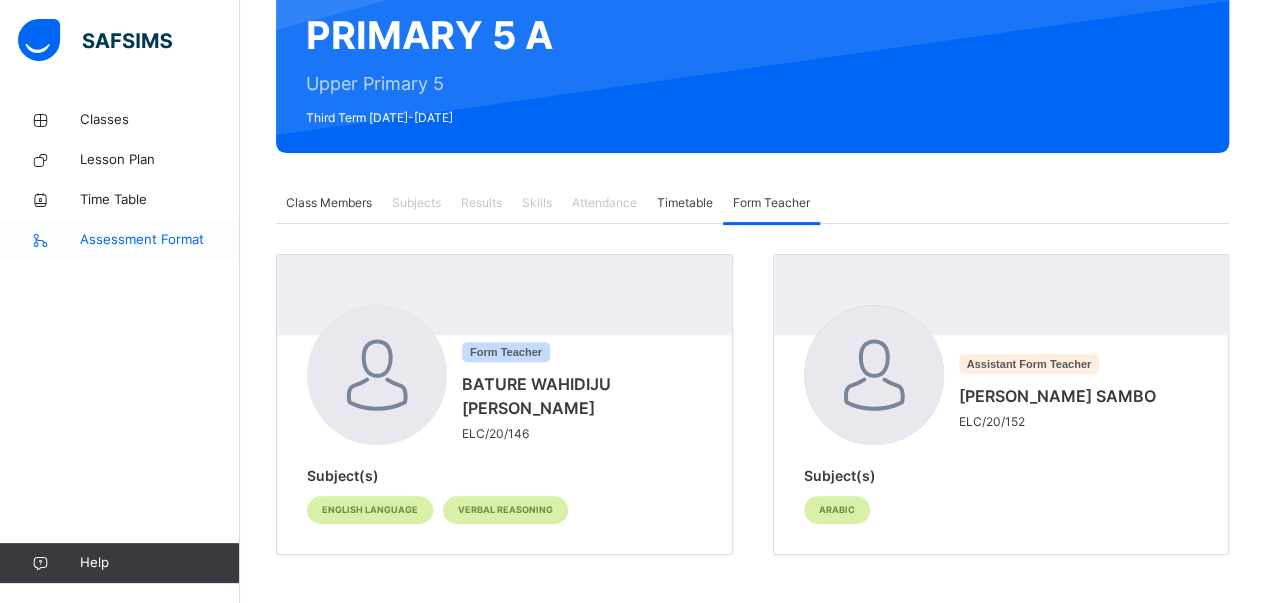 click on "Assessment Format" at bounding box center (120, 240) 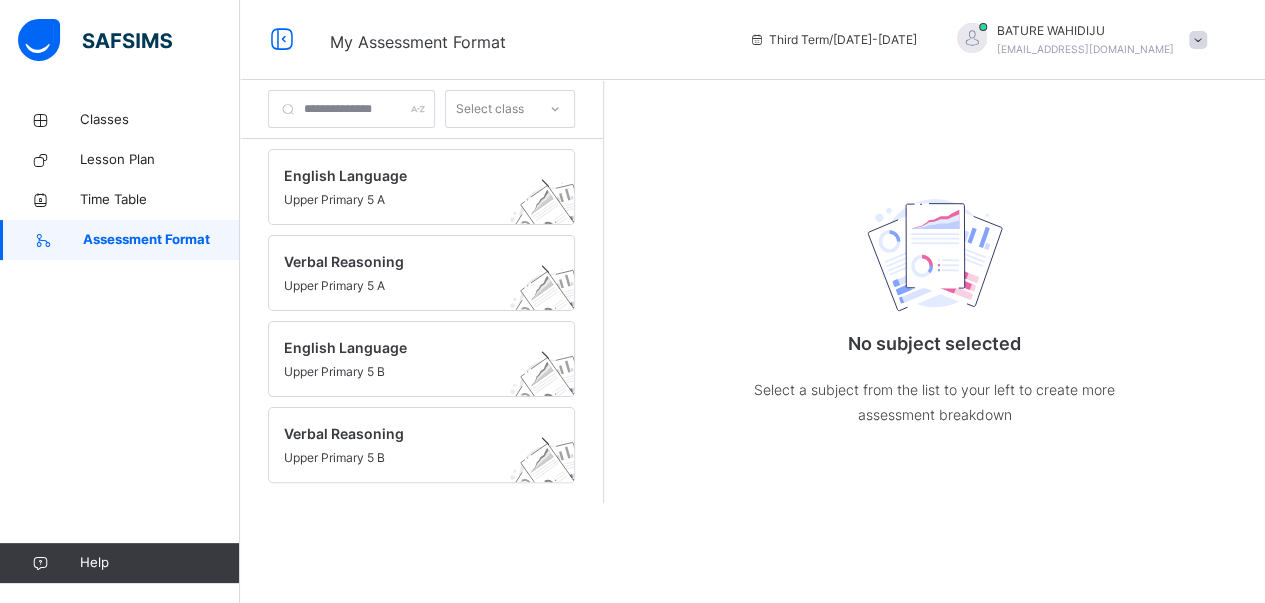 scroll, scrollTop: 0, scrollLeft: 0, axis: both 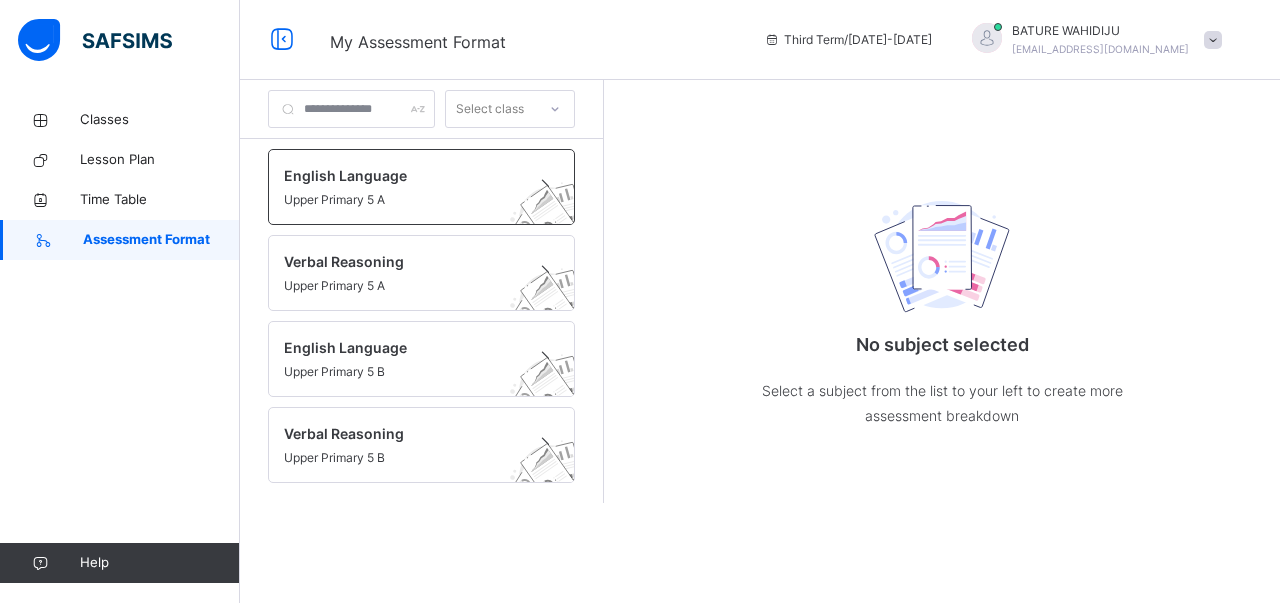 click on "Upper Primary 5 A" at bounding box center (402, 200) 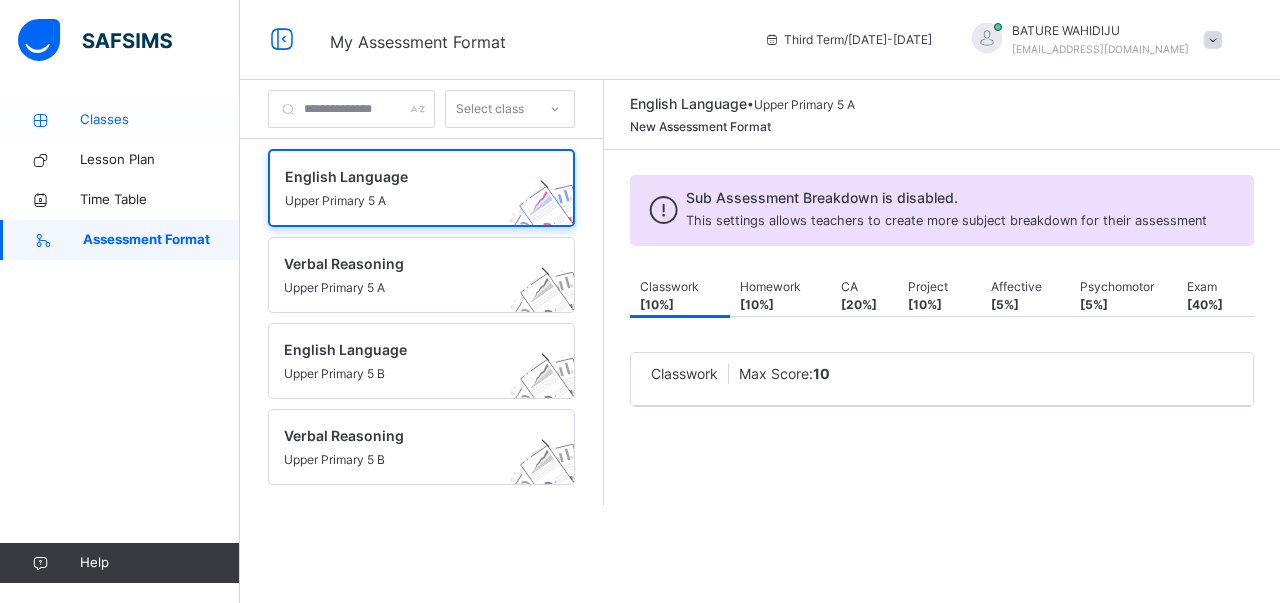 click on "Classes" at bounding box center (120, 120) 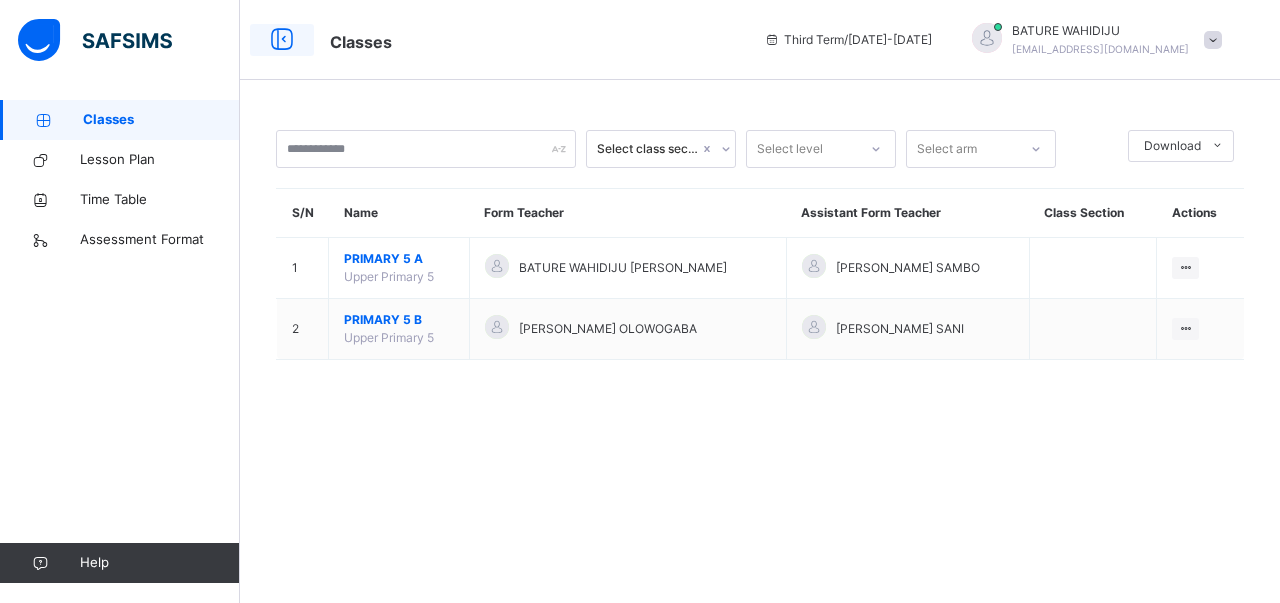 click at bounding box center (282, 40) 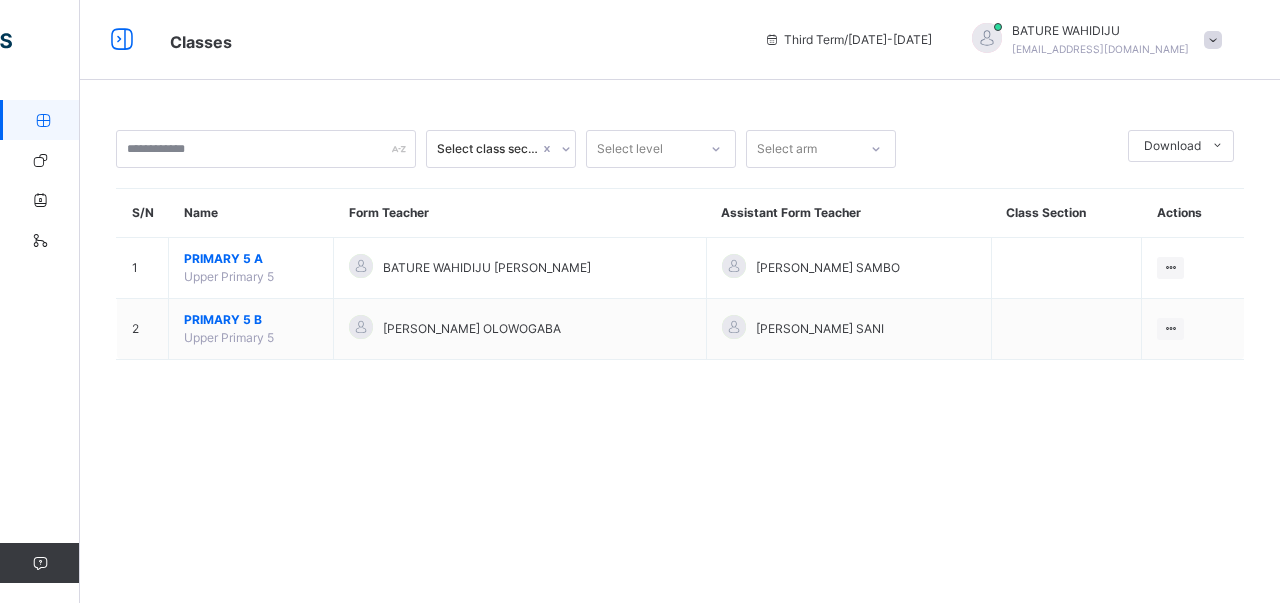 click on "Classes" at bounding box center (452, 40) 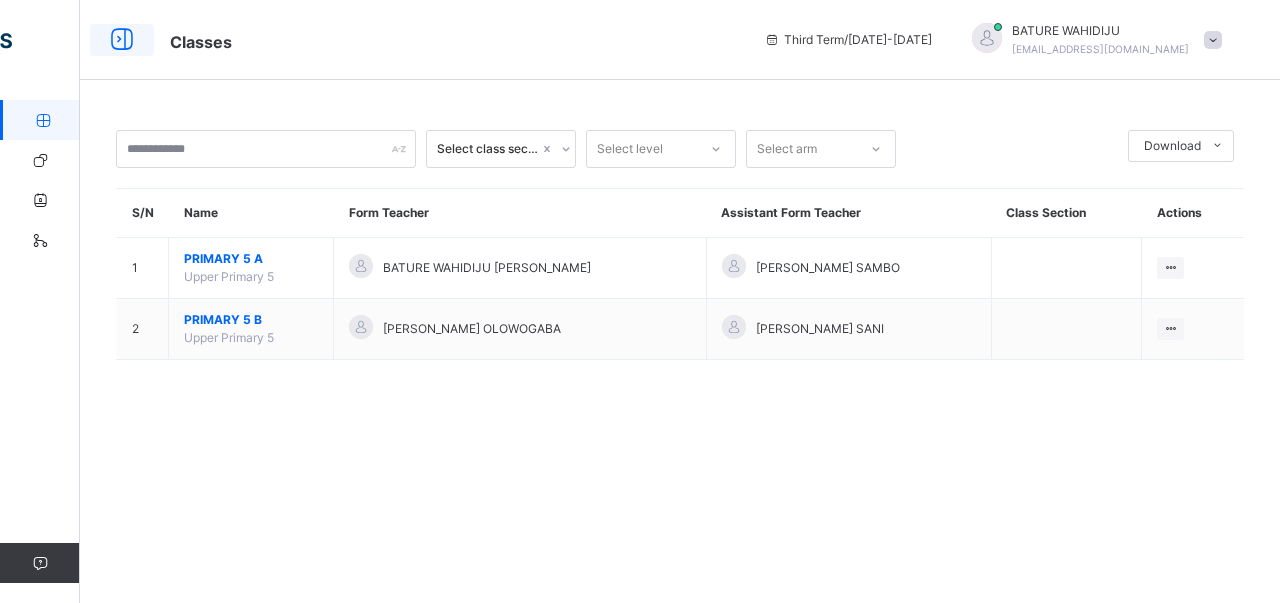 click at bounding box center (122, 40) 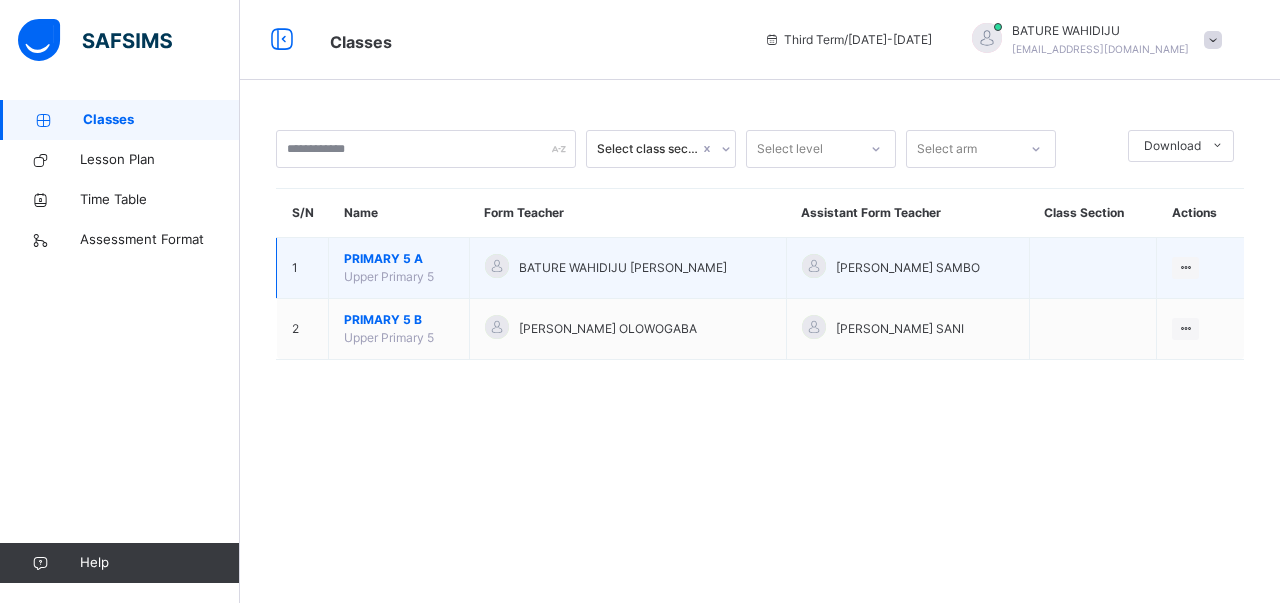 click on "PRIMARY 5   A" at bounding box center (399, 259) 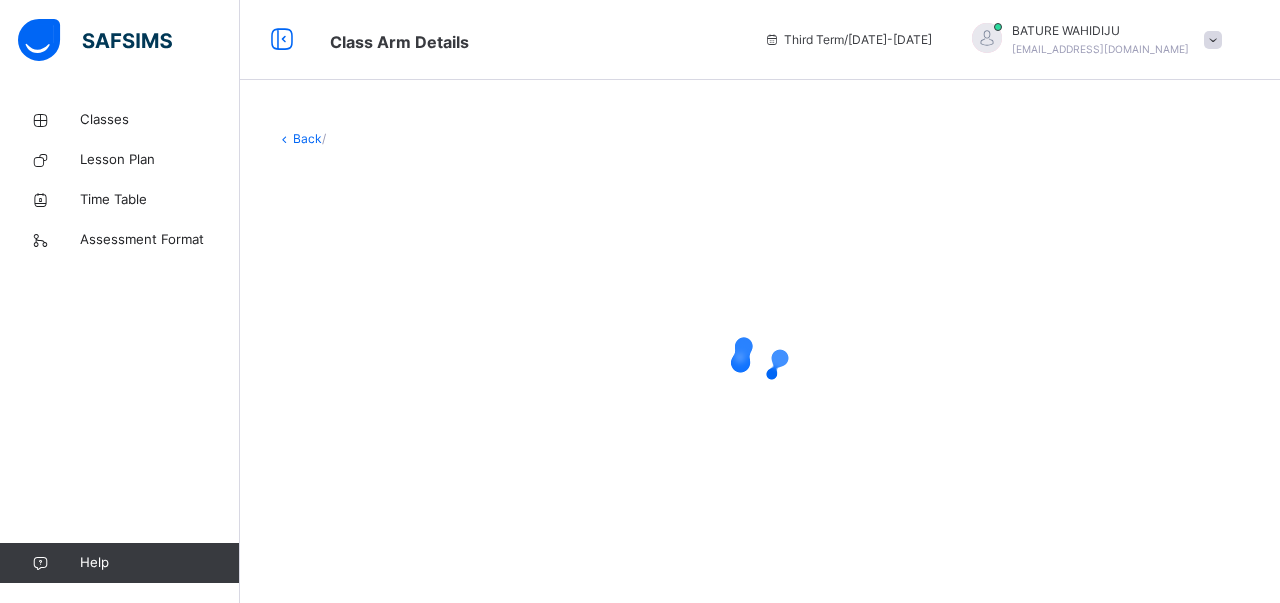 click at bounding box center (760, 358) 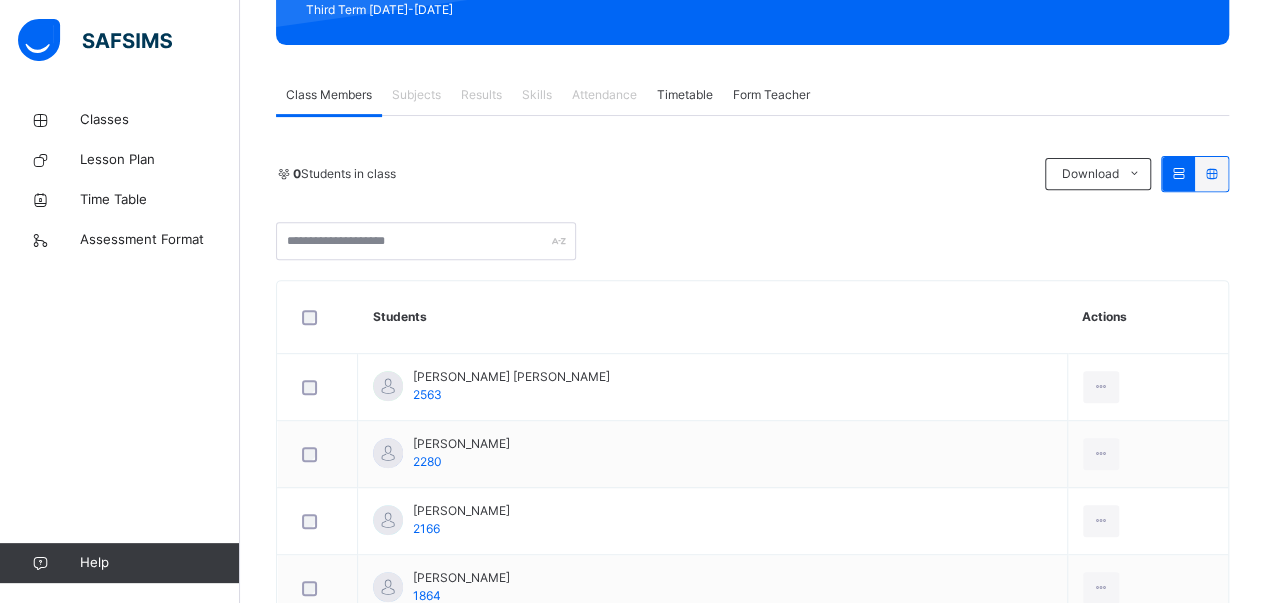 scroll, scrollTop: 322, scrollLeft: 0, axis: vertical 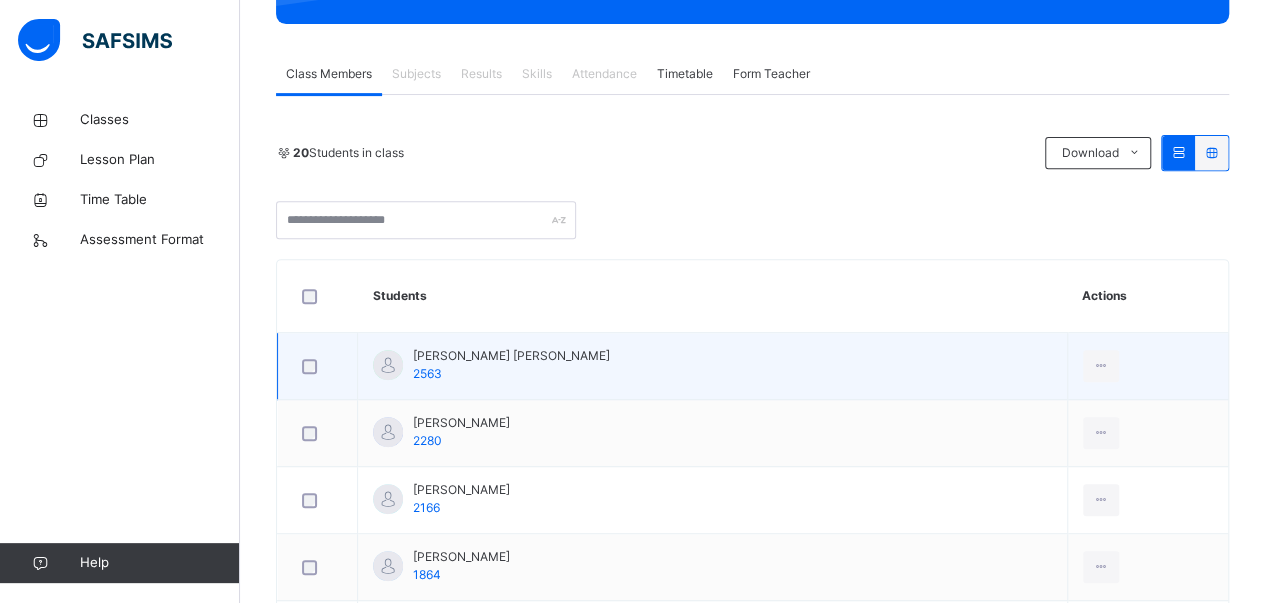 click on "[PERSON_NAME] [PERSON_NAME]  2563" at bounding box center [511, 365] 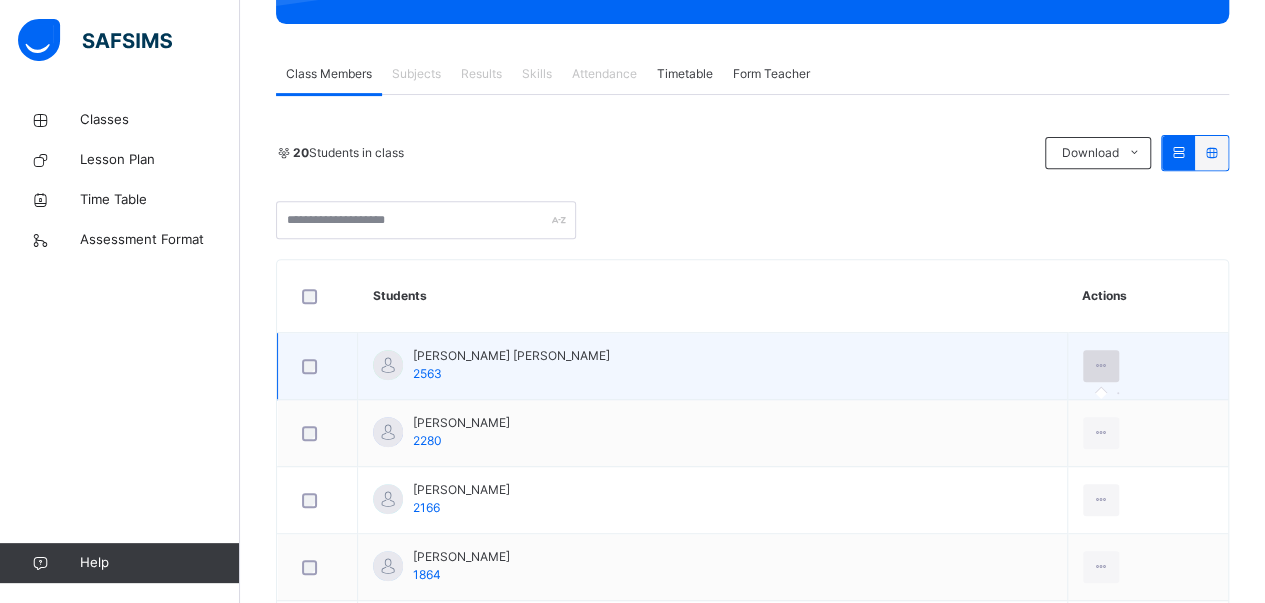 click at bounding box center [1101, 366] 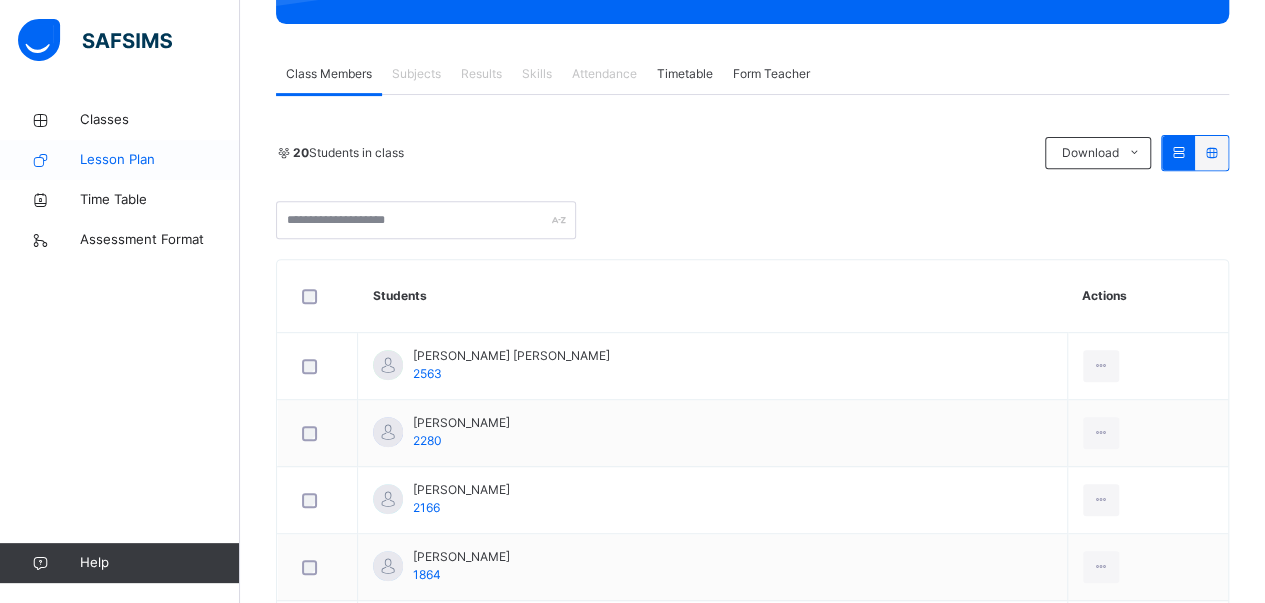 click on "Lesson Plan" at bounding box center [160, 160] 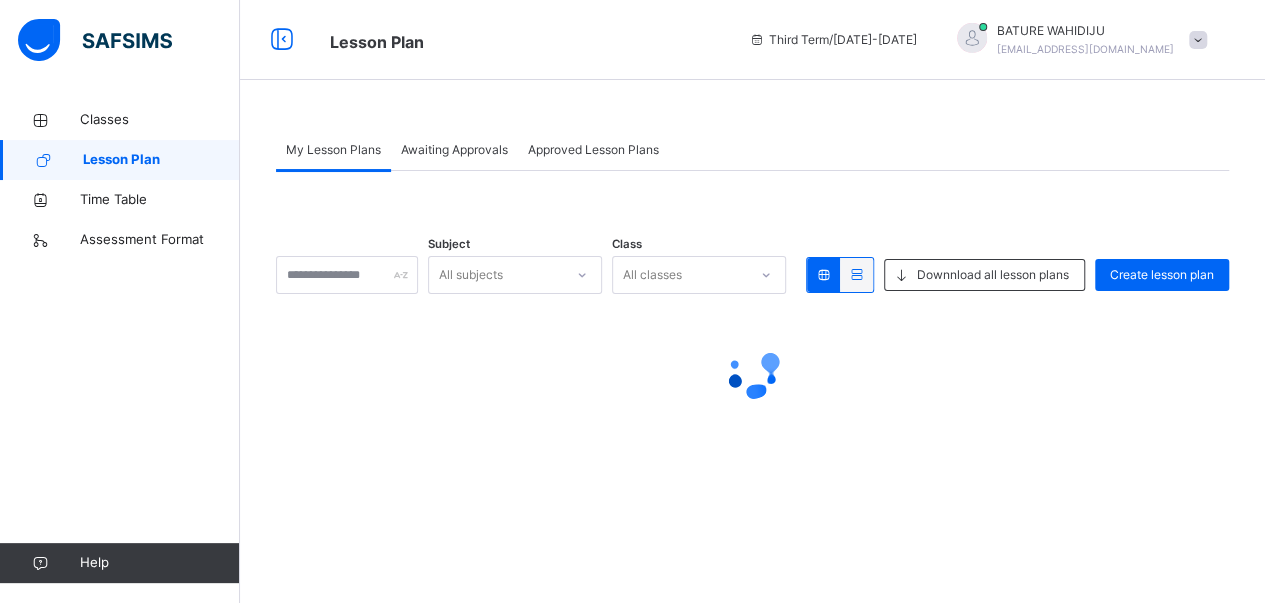 scroll, scrollTop: 0, scrollLeft: 0, axis: both 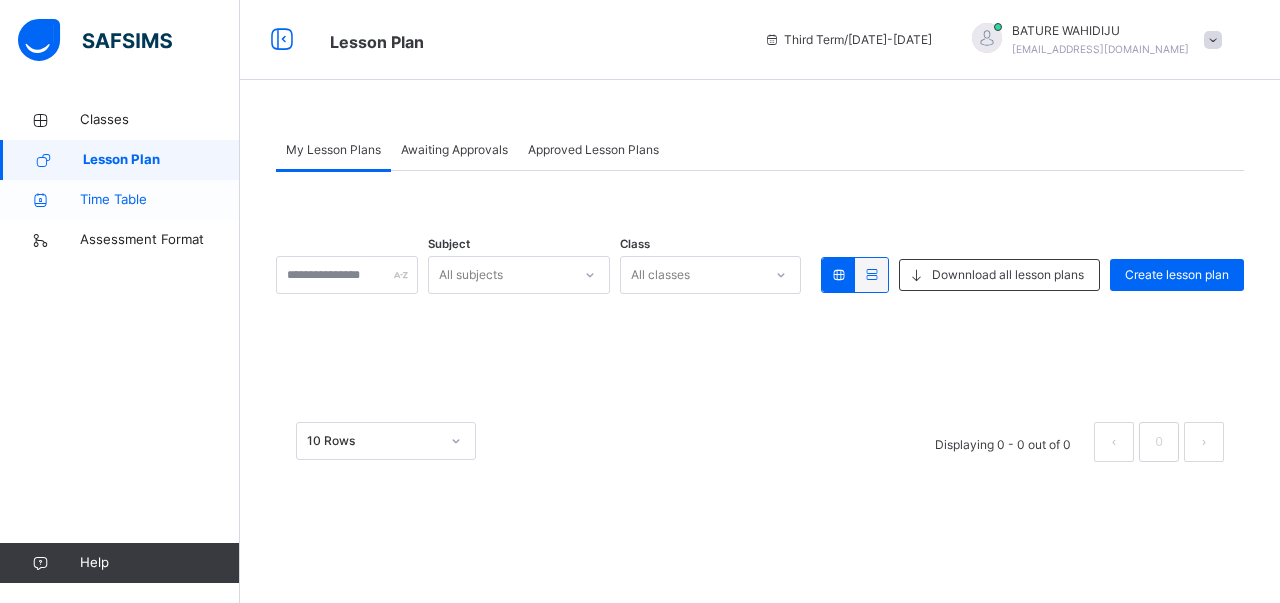 click on "Time Table" at bounding box center [160, 200] 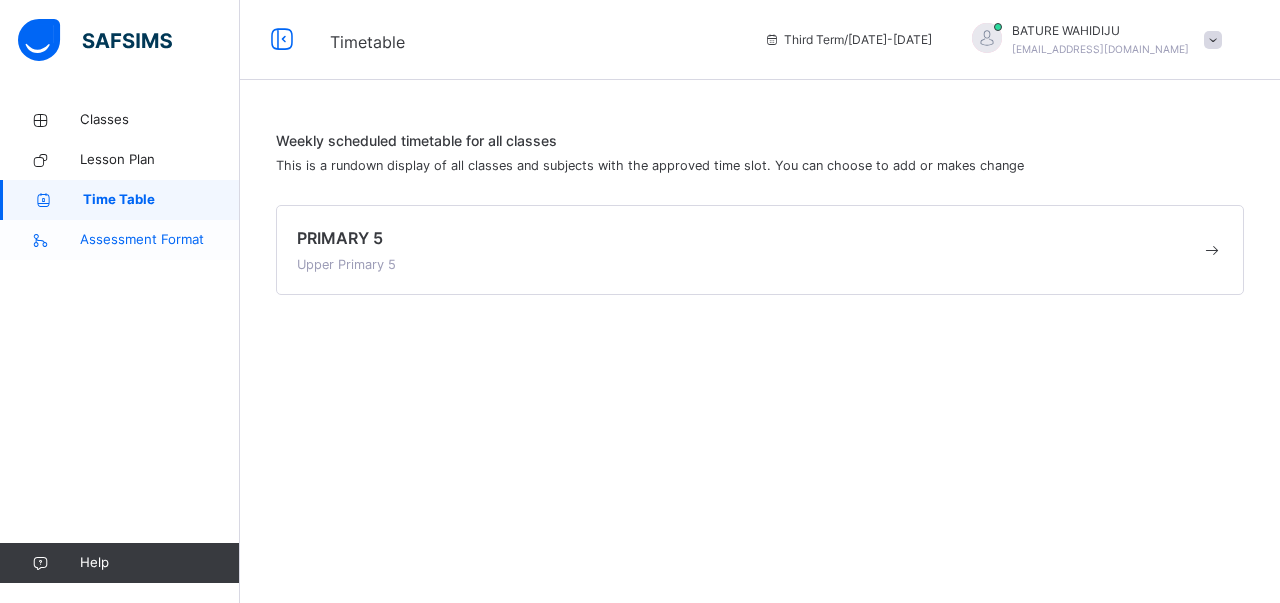 click on "Assessment Format" at bounding box center [160, 240] 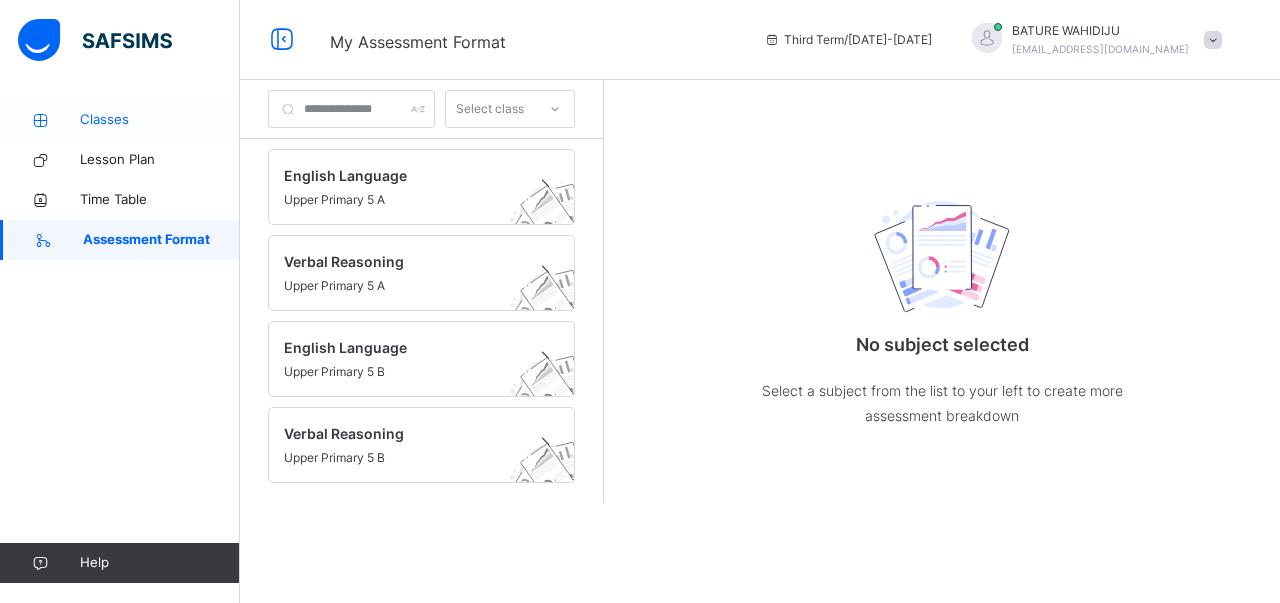 click on "Classes" at bounding box center [160, 120] 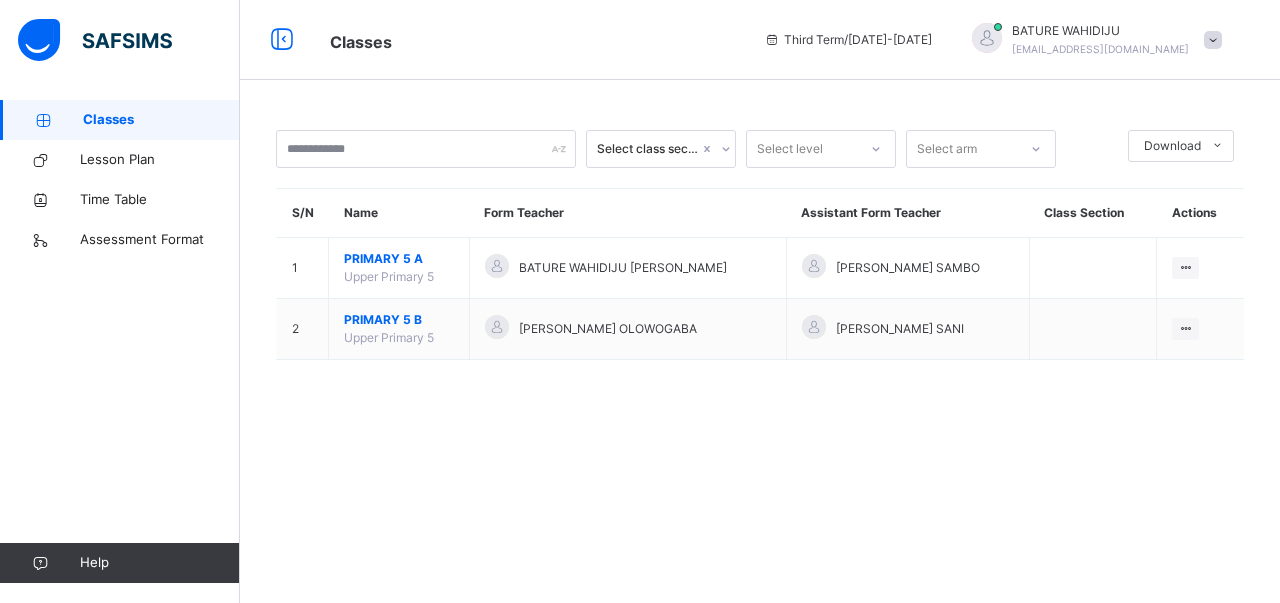 click 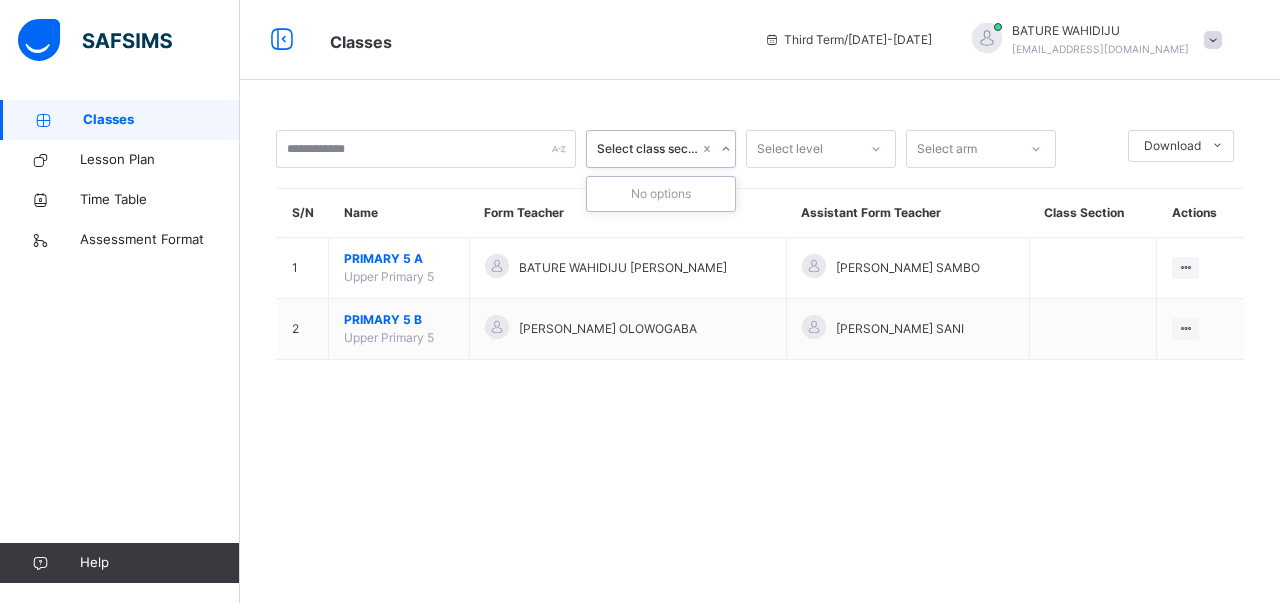 click 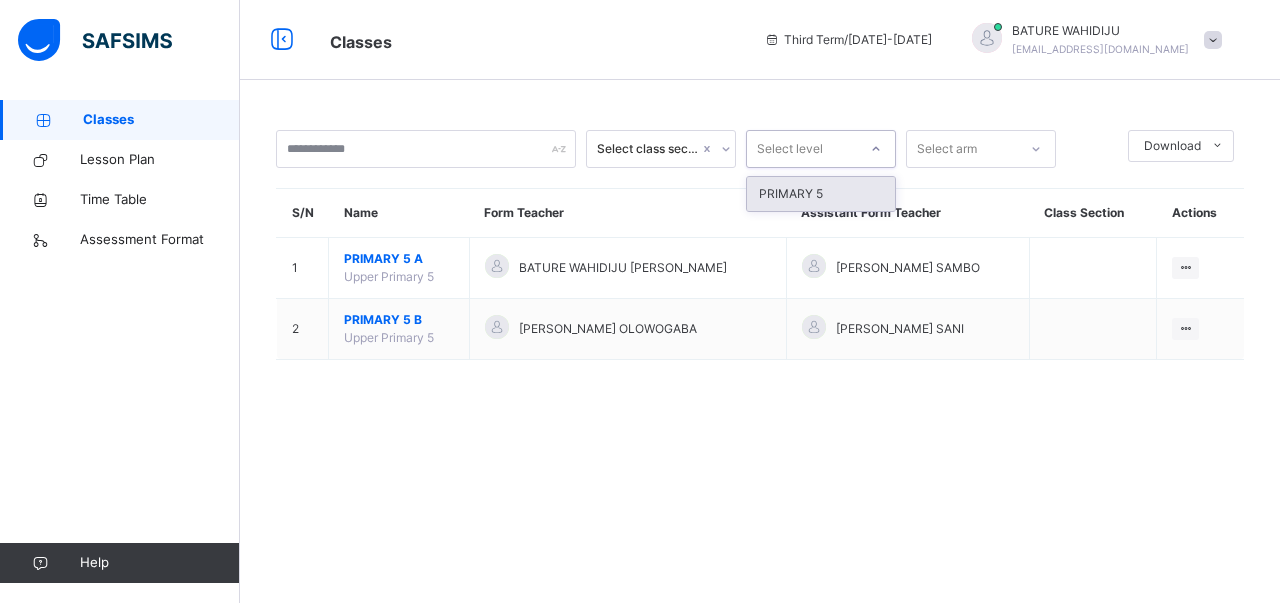 click 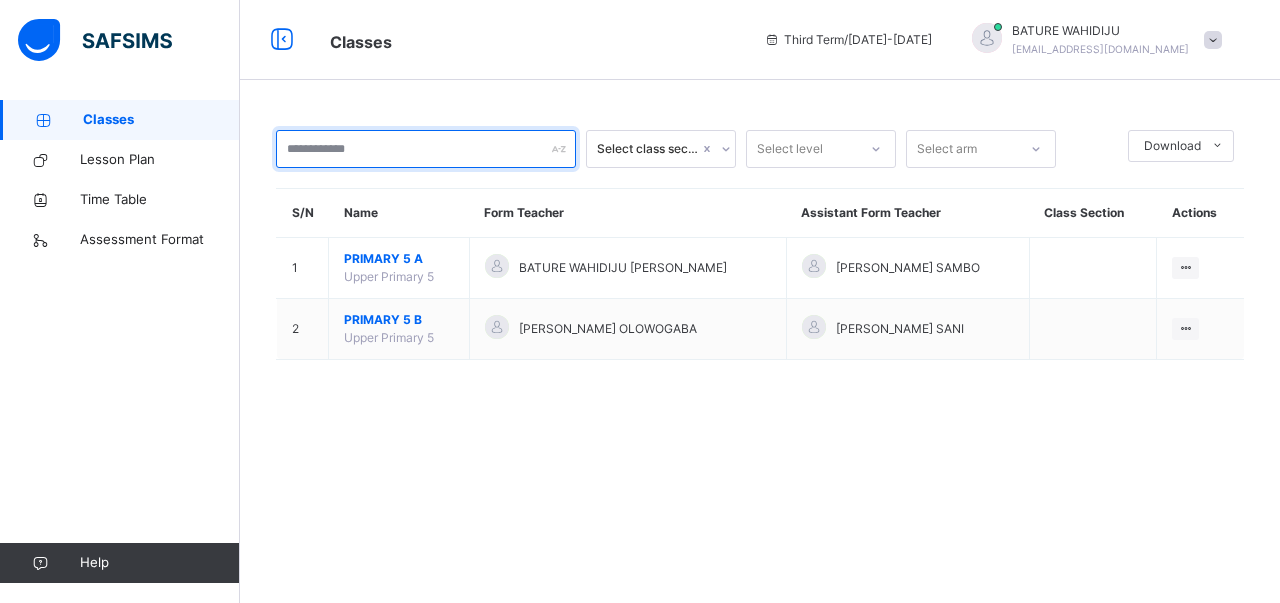 click at bounding box center (426, 149) 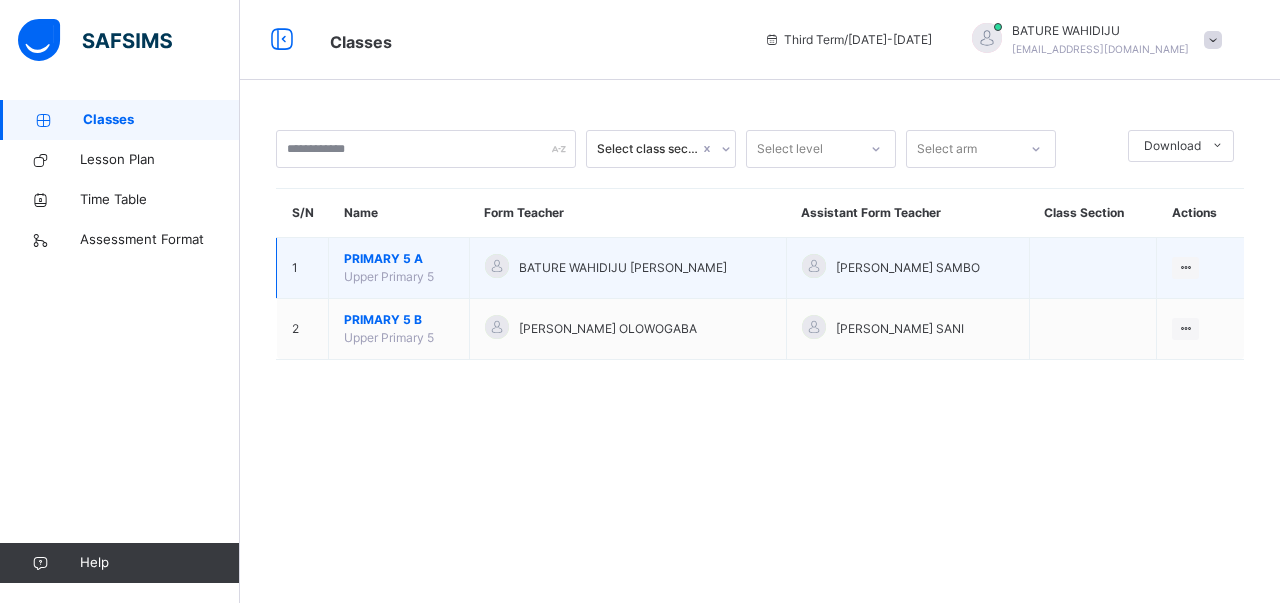 click on "PRIMARY 5   A" at bounding box center (399, 259) 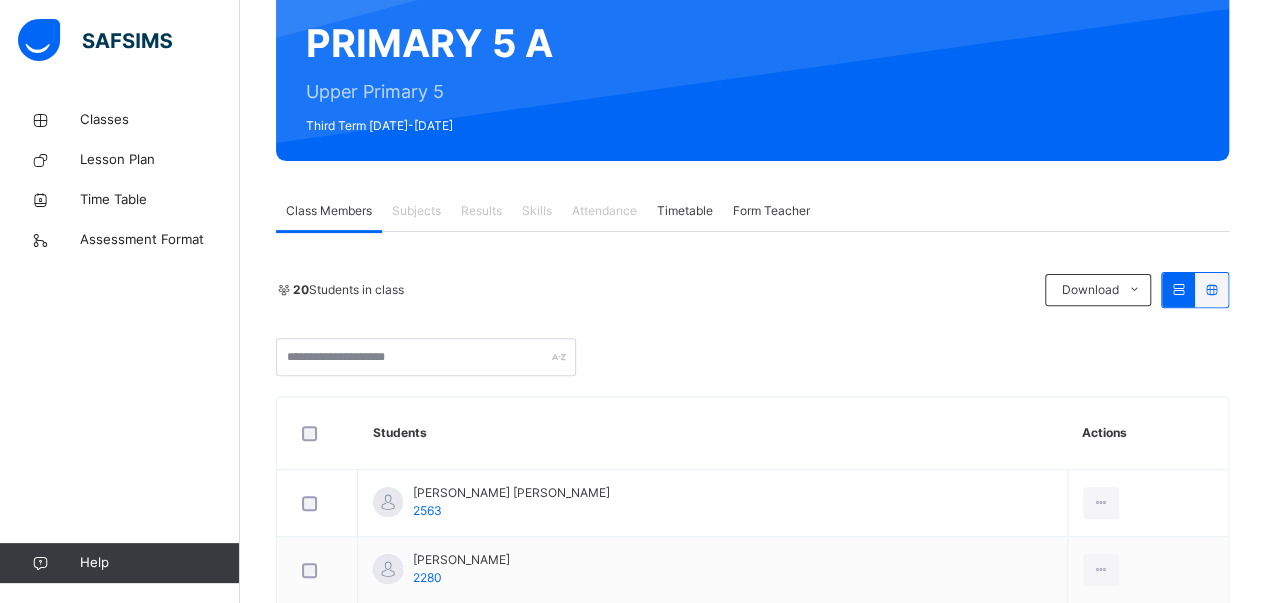 scroll, scrollTop: 190, scrollLeft: 0, axis: vertical 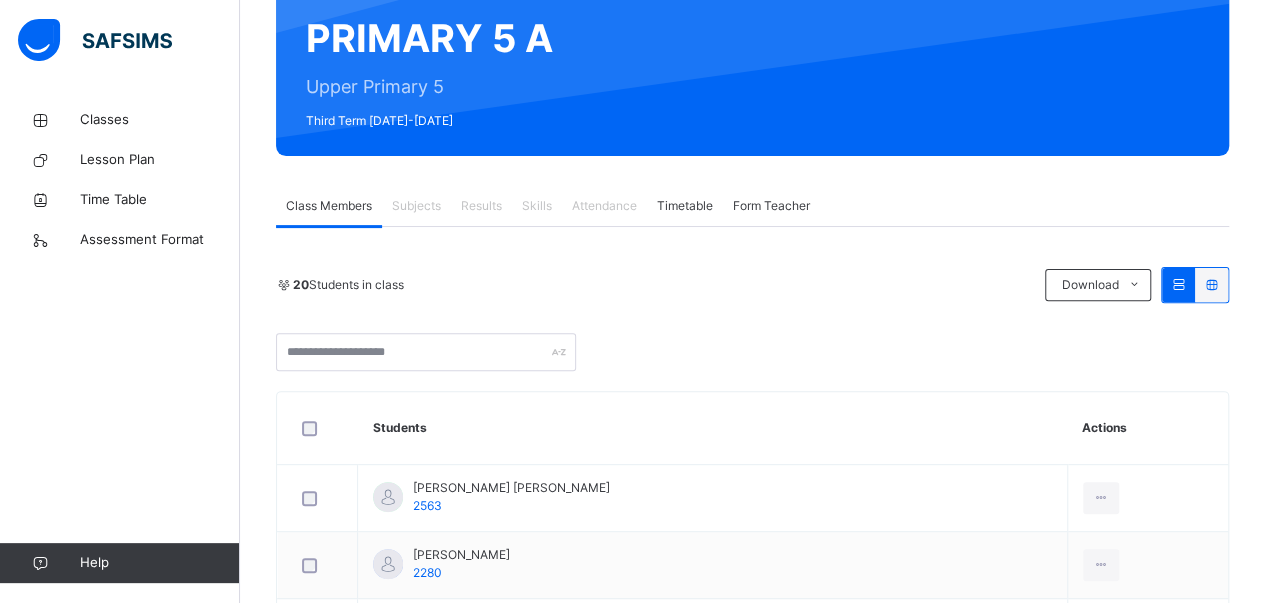 click on "Subjects" at bounding box center (416, 206) 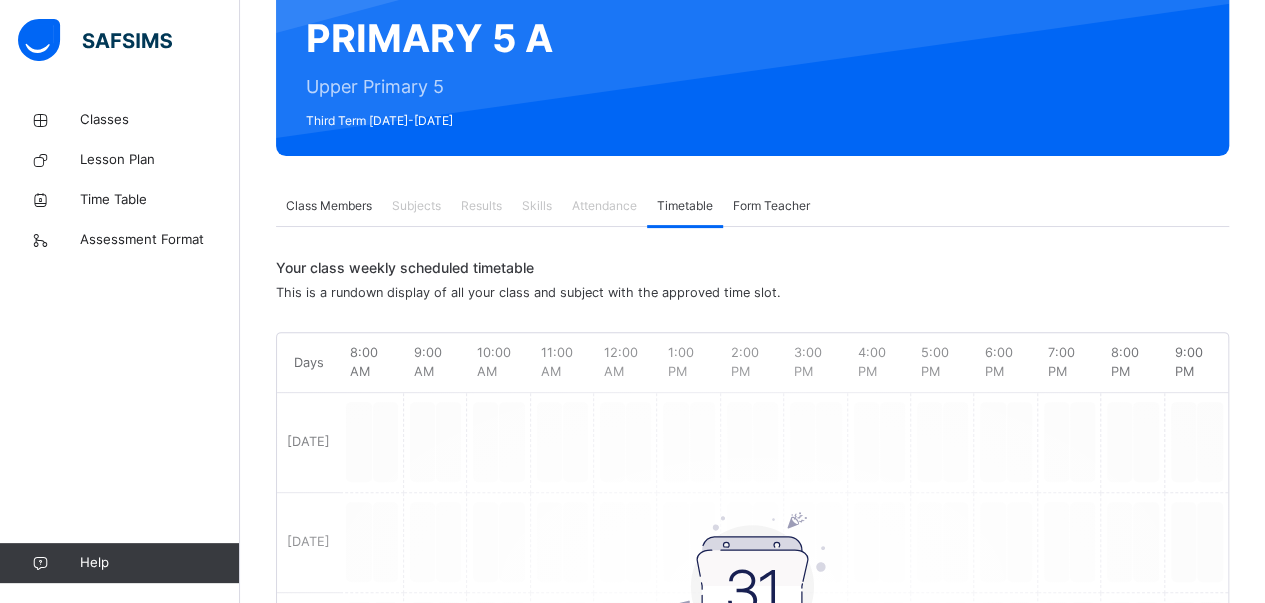 click on "Form Teacher" at bounding box center (771, 206) 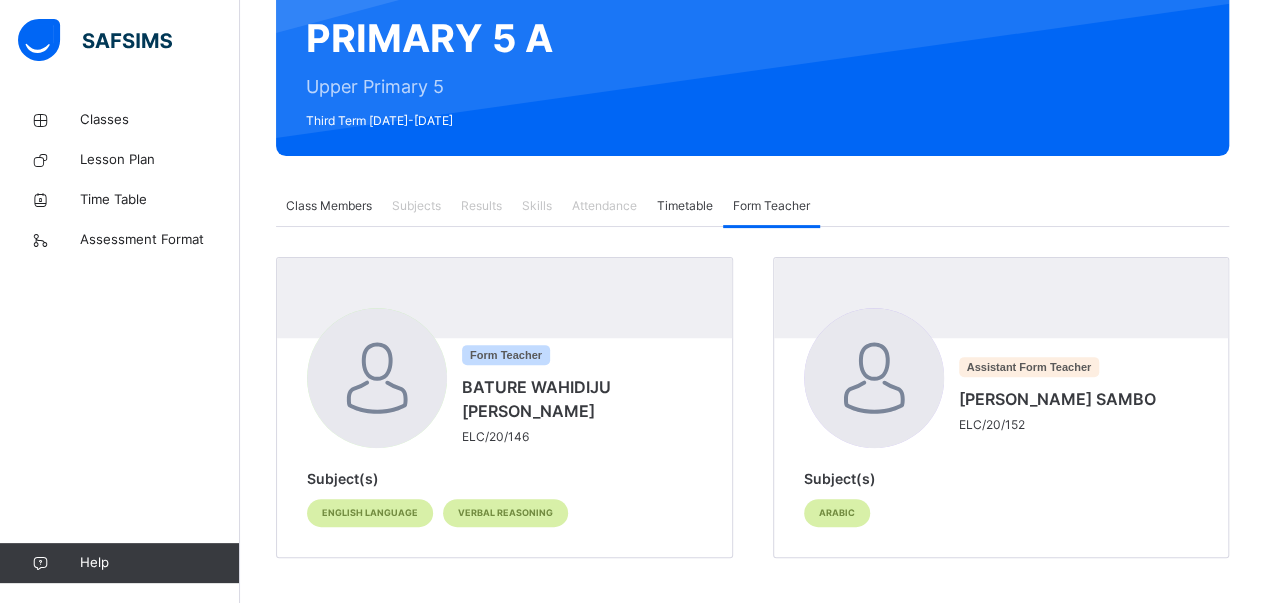scroll, scrollTop: 193, scrollLeft: 0, axis: vertical 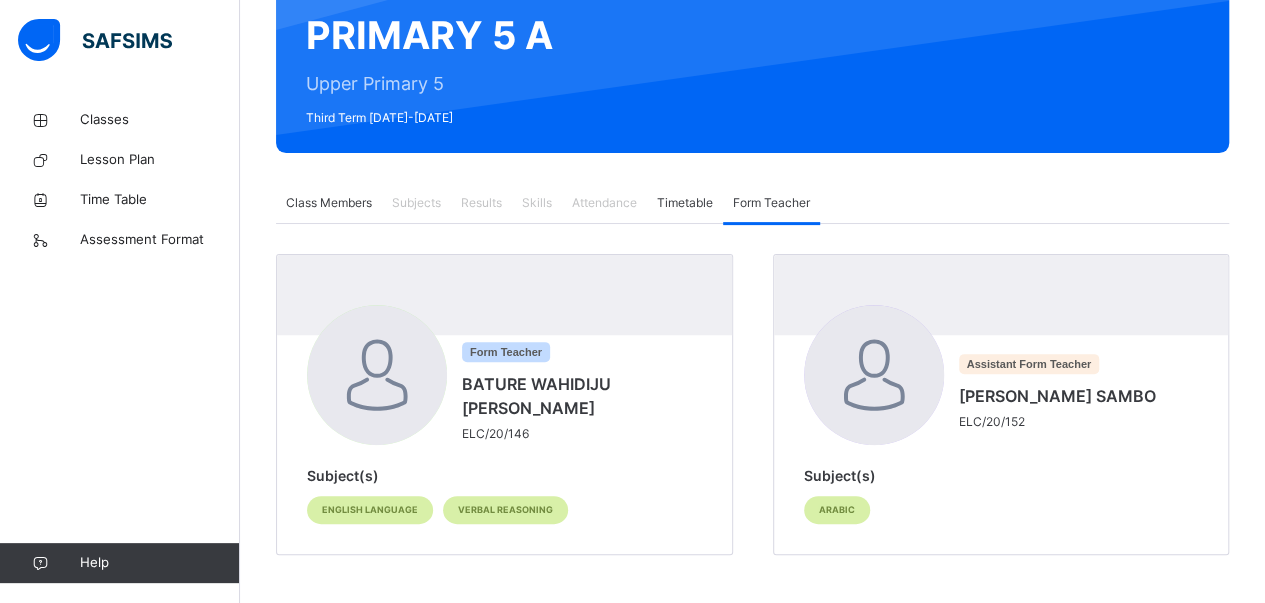 click on "BATURE WAHIDIJU [PERSON_NAME]" at bounding box center (577, 396) 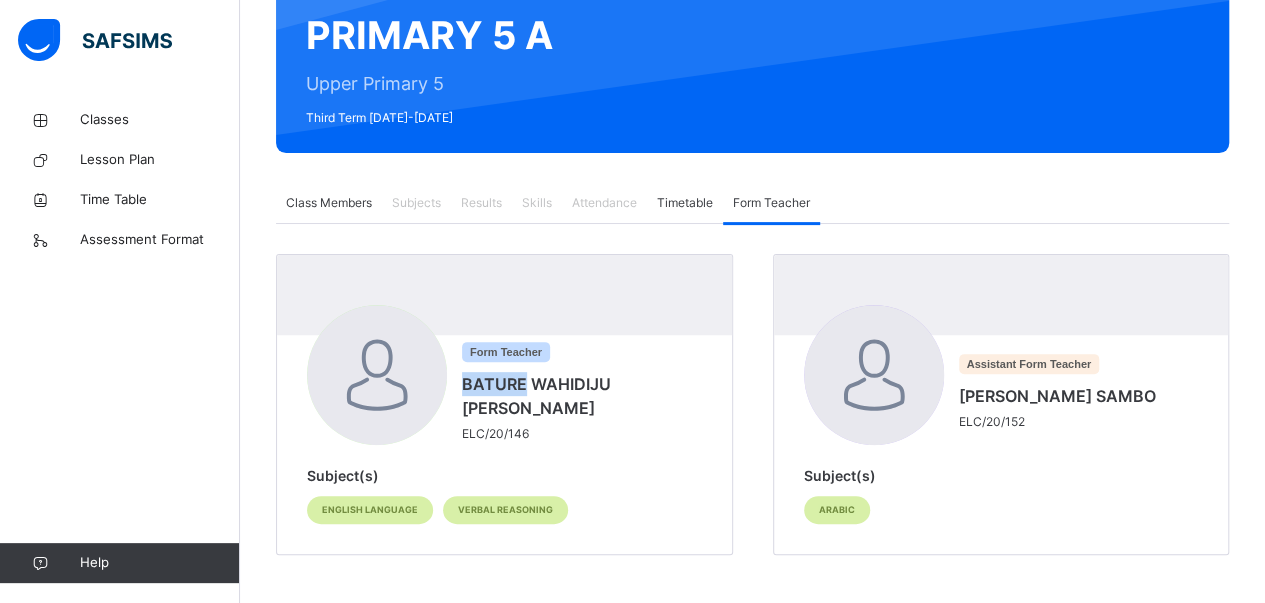 click on "BATURE WAHIDIJU [PERSON_NAME]" at bounding box center [577, 396] 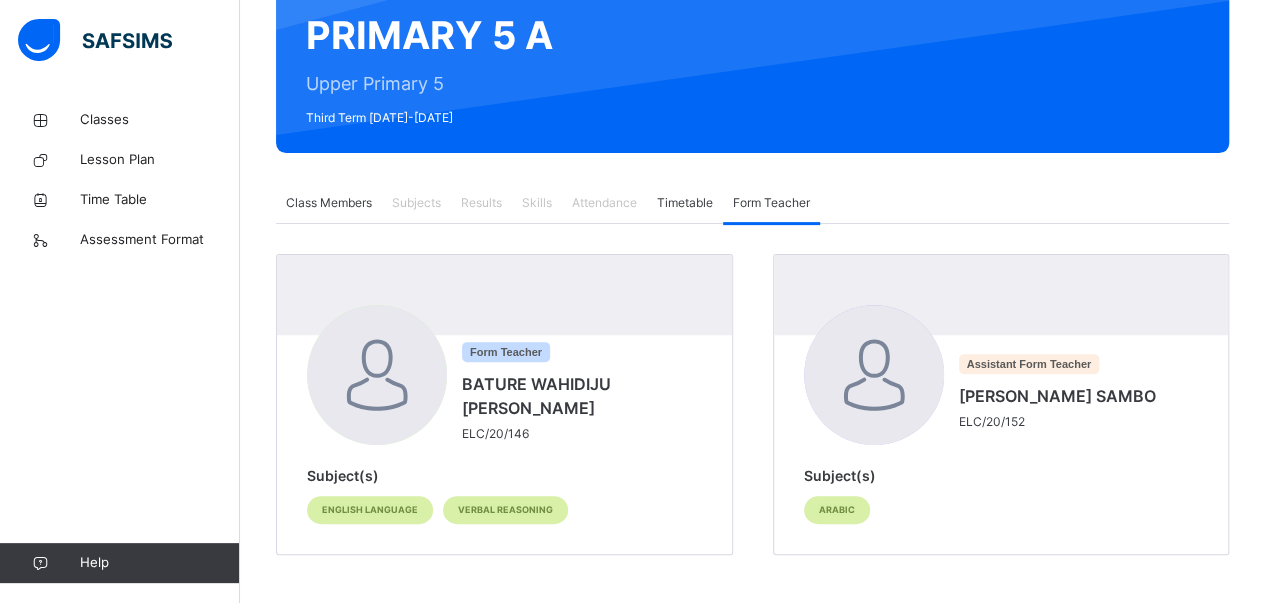 click on "Form Teacher BATURE WAHIDIJU [PERSON_NAME] ELC/20/146" at bounding box center (504, 377) 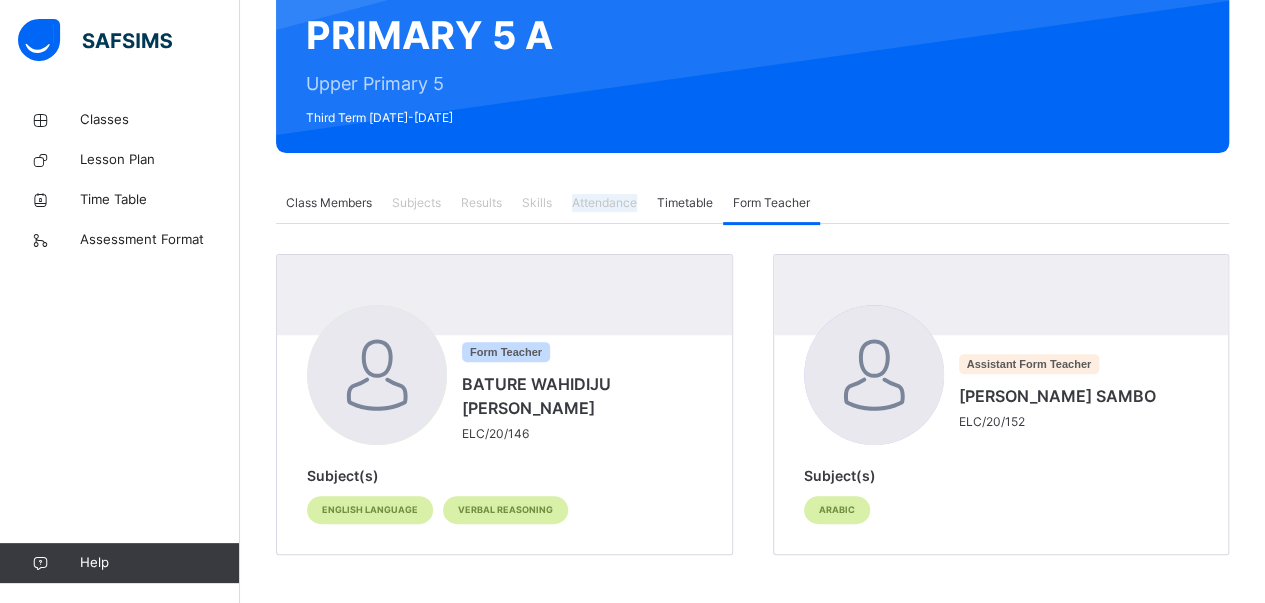 click on "Attendance" at bounding box center [604, 203] 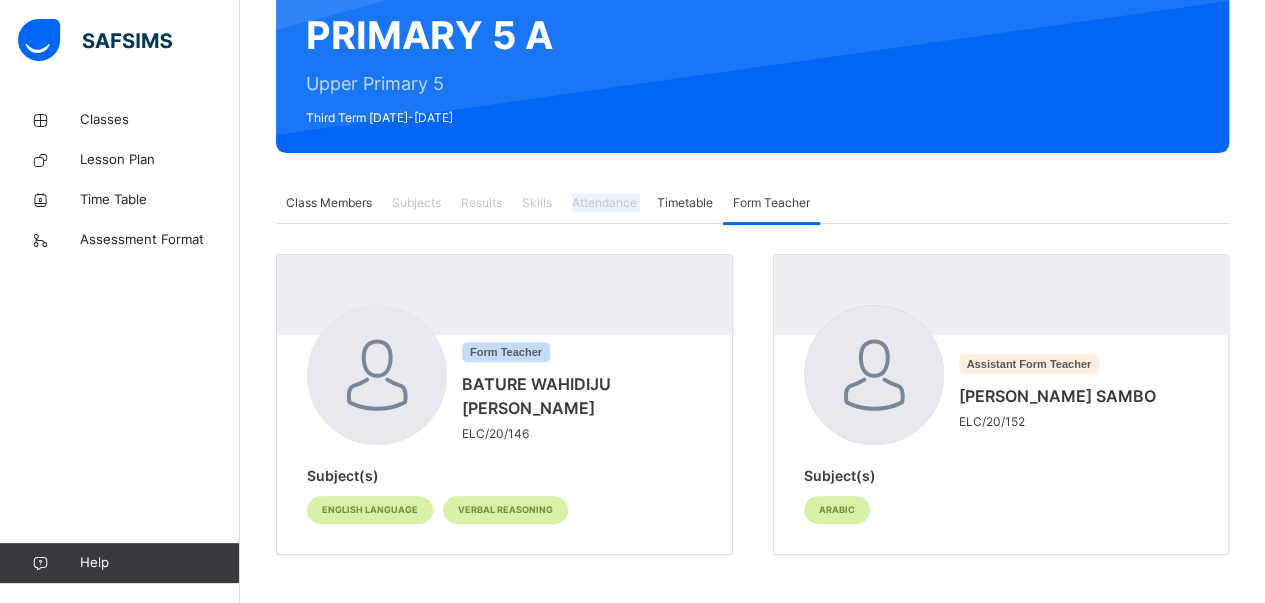click on "Attendance" at bounding box center [604, 203] 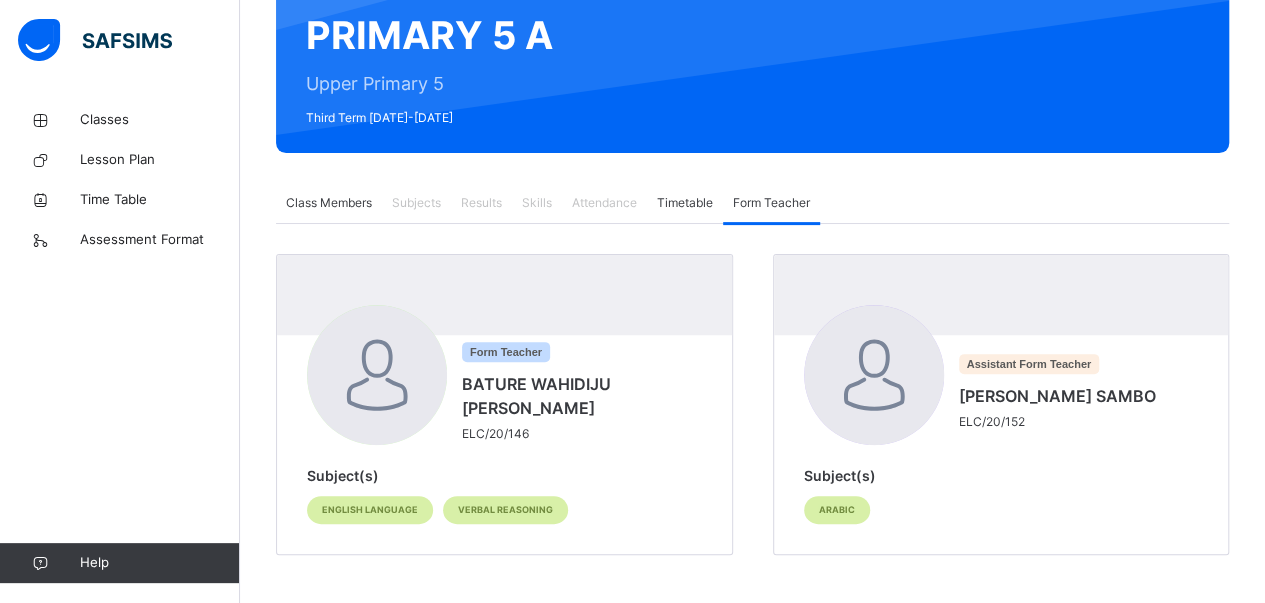 click on "Subjects" at bounding box center [416, 203] 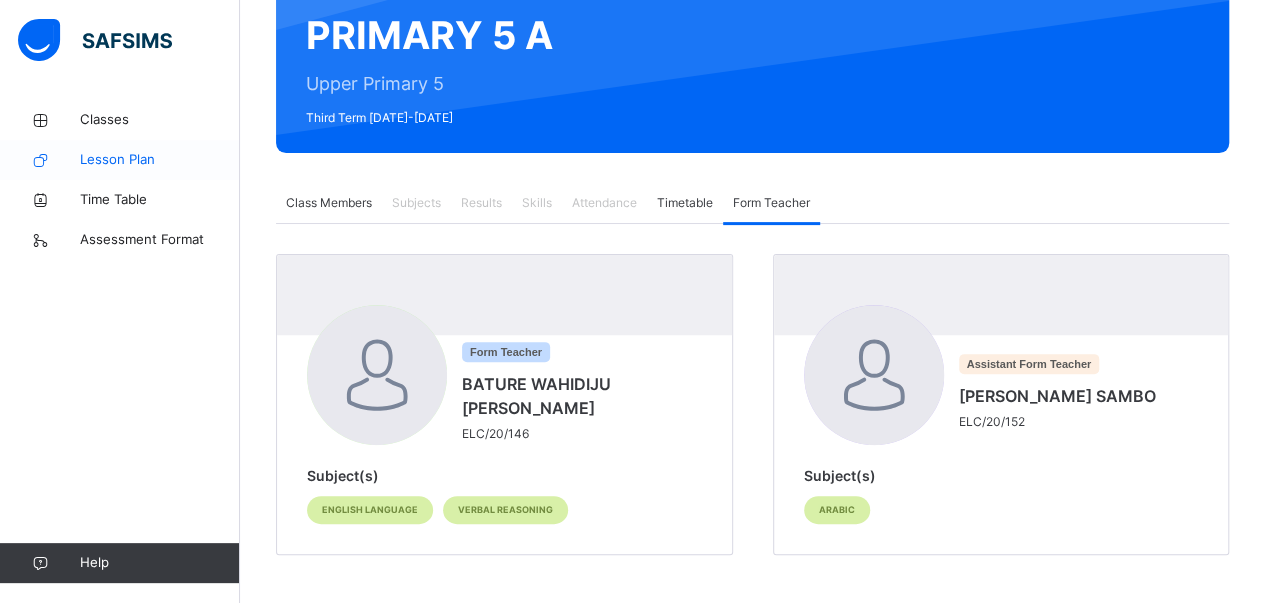 click on "Lesson Plan" at bounding box center [160, 160] 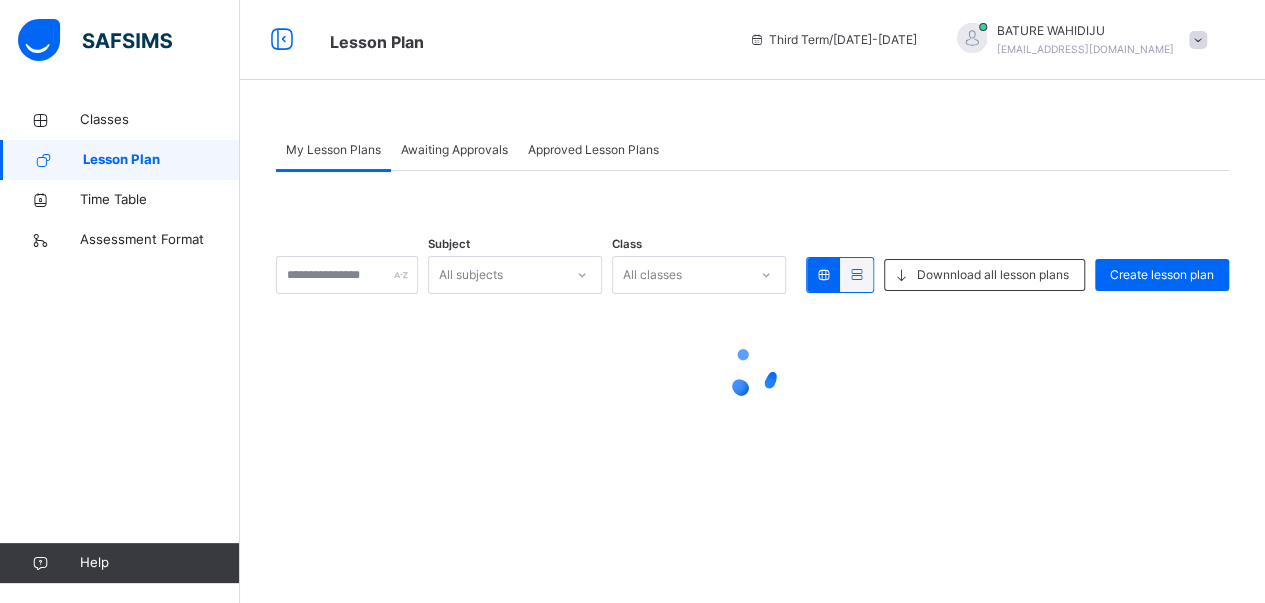 scroll, scrollTop: 0, scrollLeft: 0, axis: both 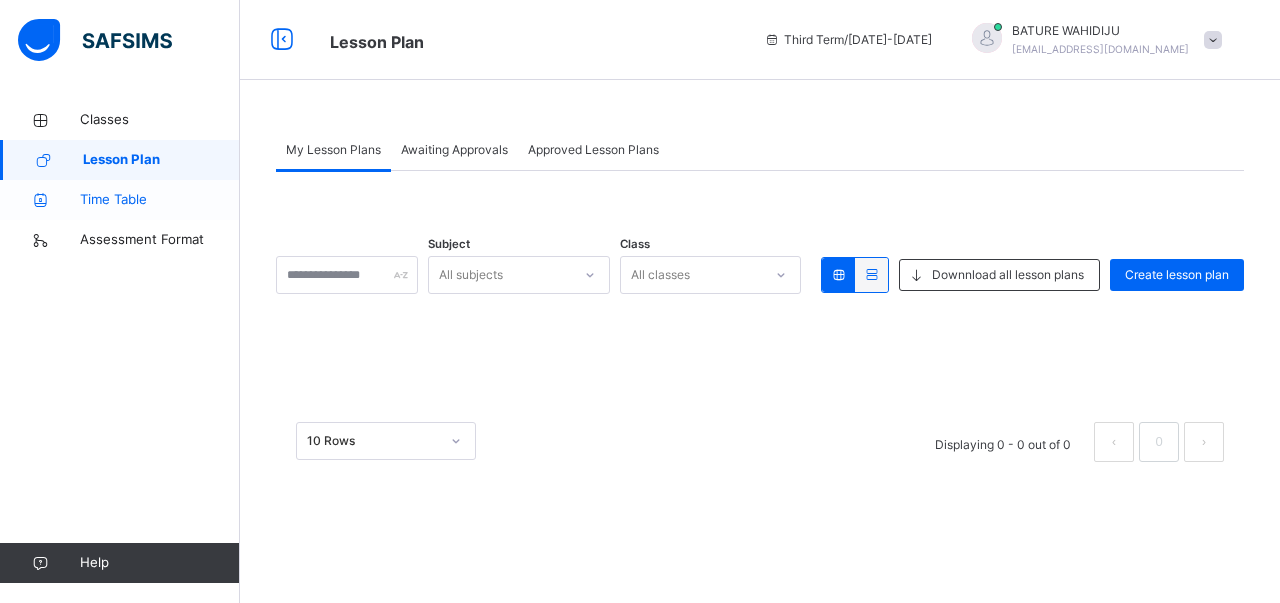 click on "Time Table" at bounding box center [160, 200] 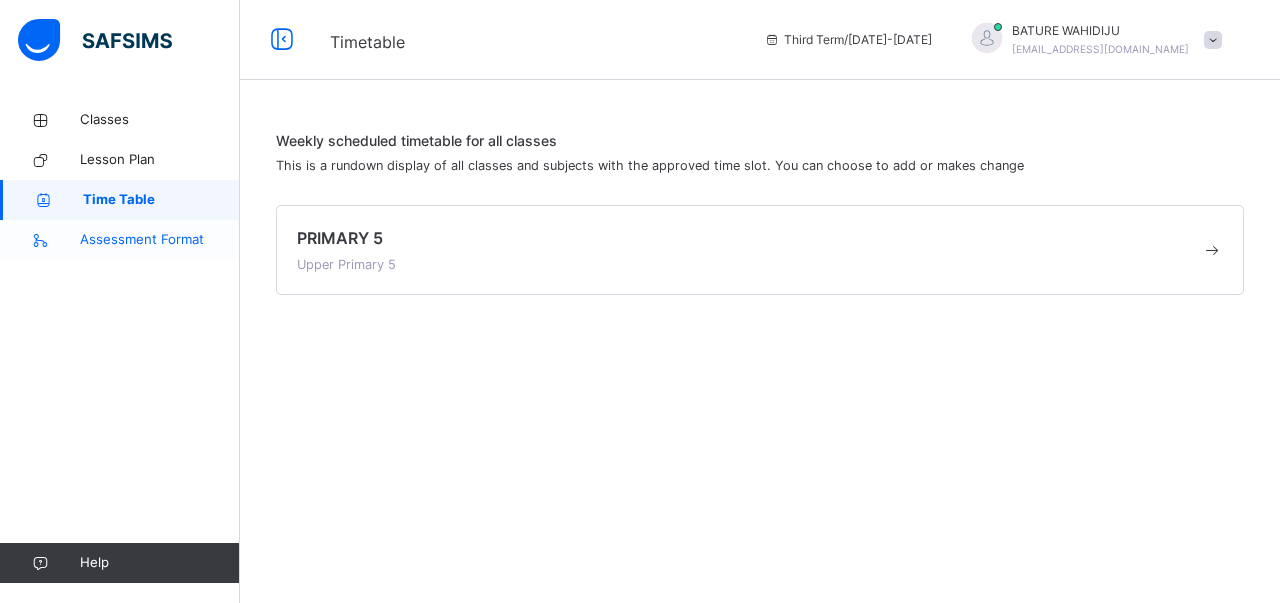 click on "Assessment Format" at bounding box center (160, 240) 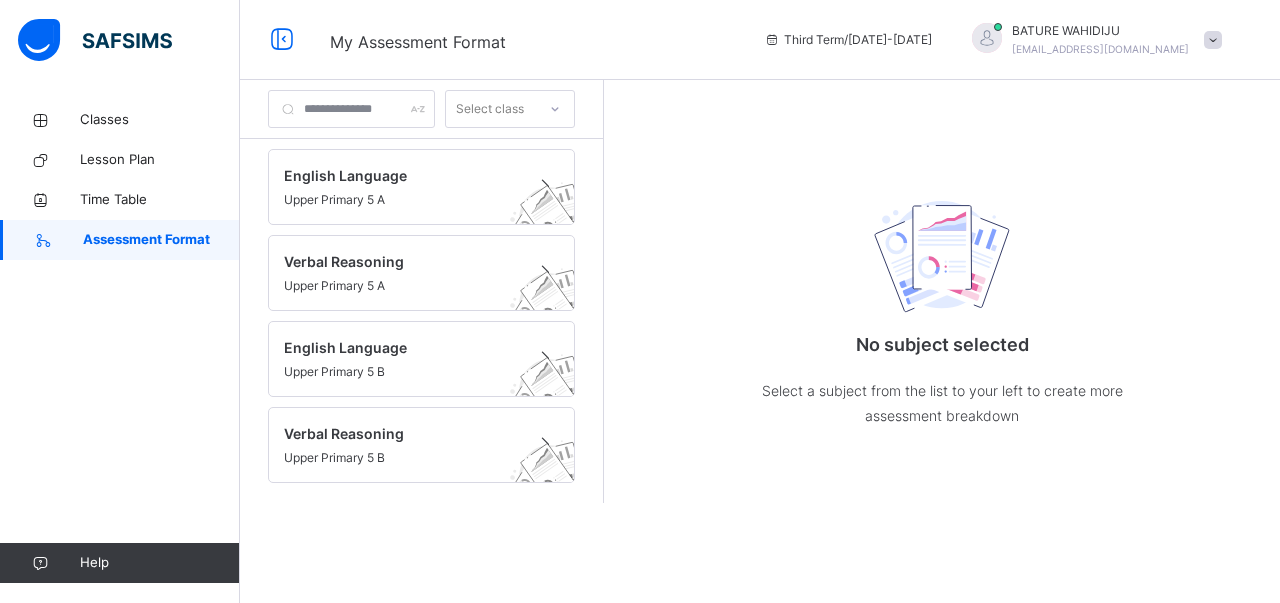 click at bounding box center (1213, 40) 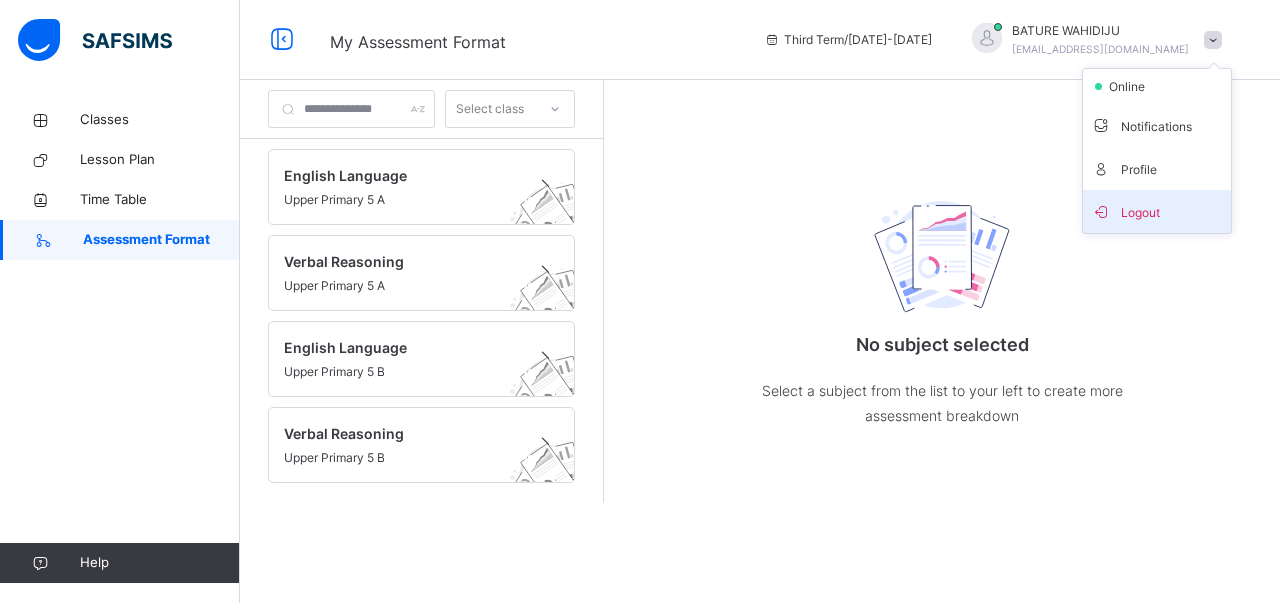 click on "Logout" at bounding box center [1157, 211] 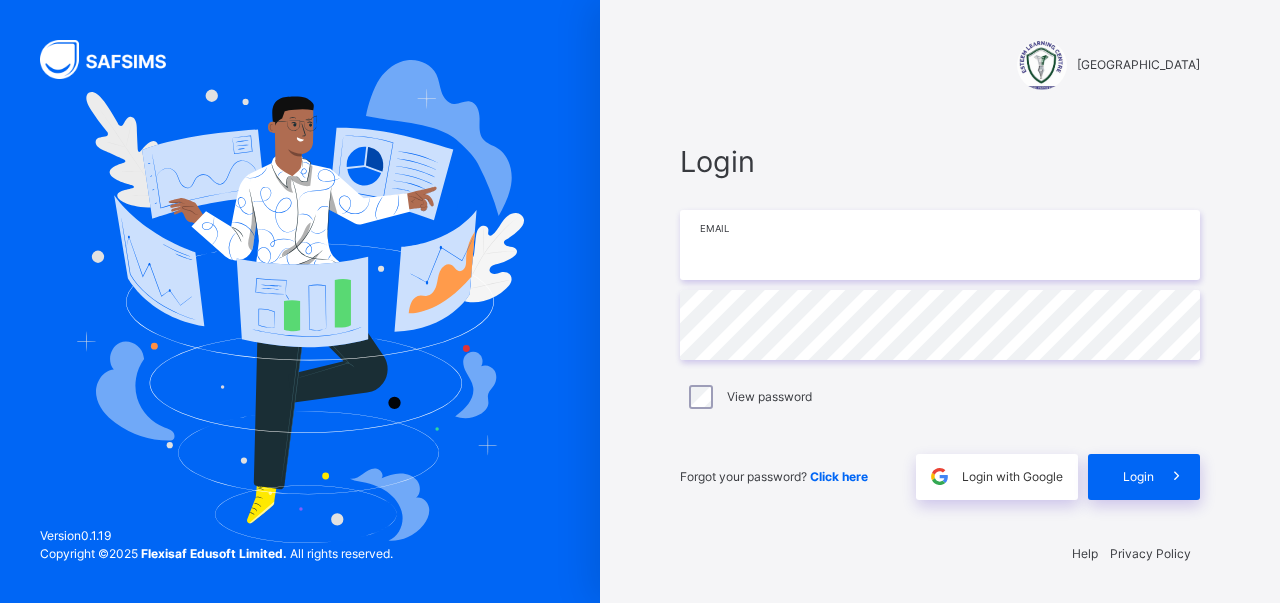 click at bounding box center [940, 245] 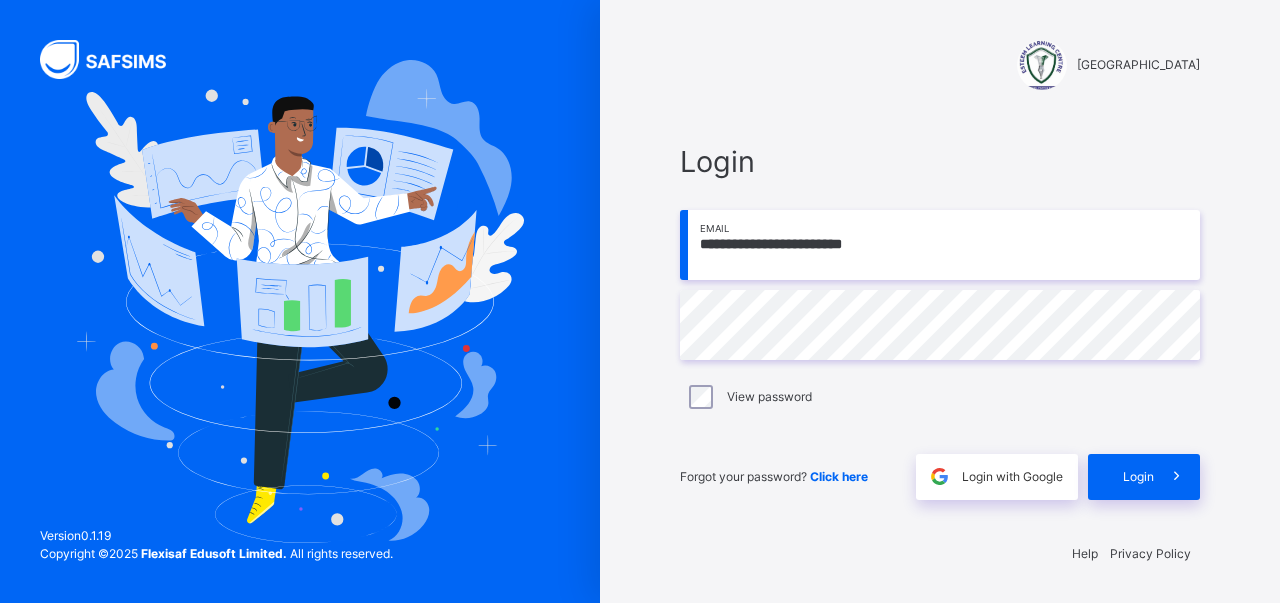 type on "**********" 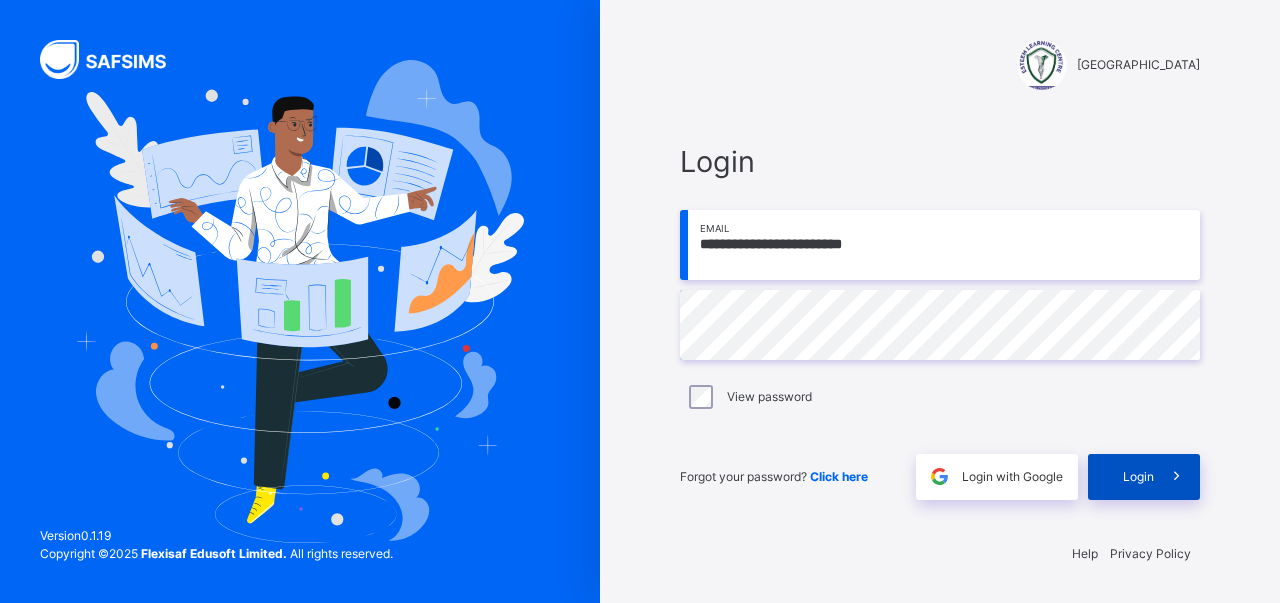 click at bounding box center (1177, 477) 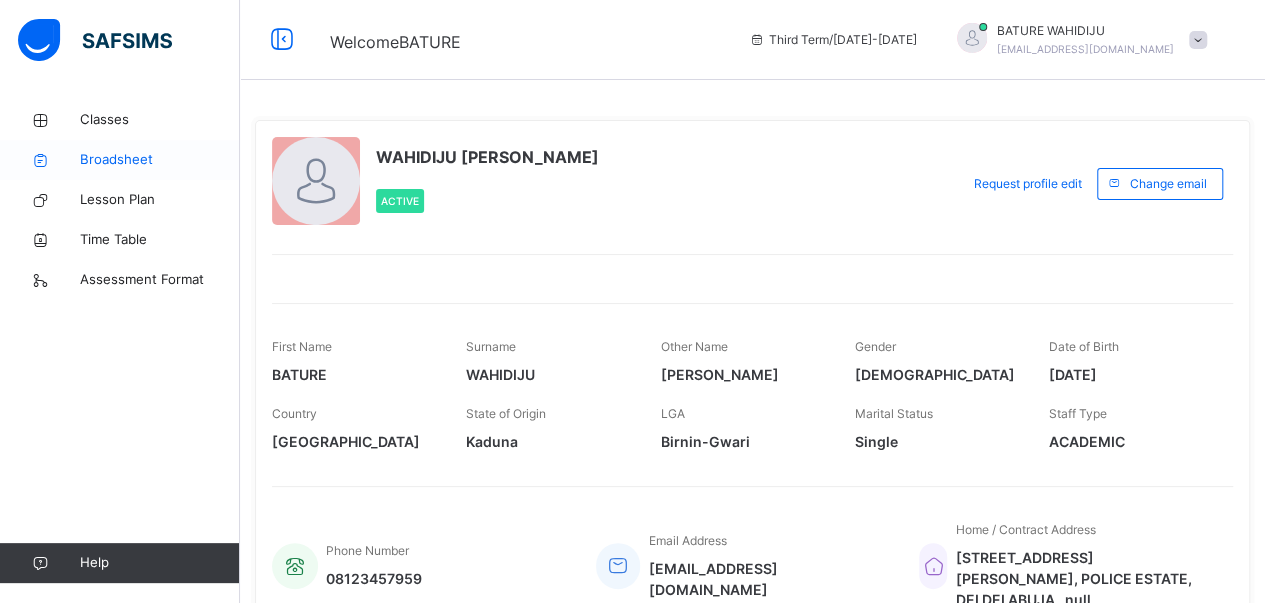 click on "Broadsheet" at bounding box center [160, 160] 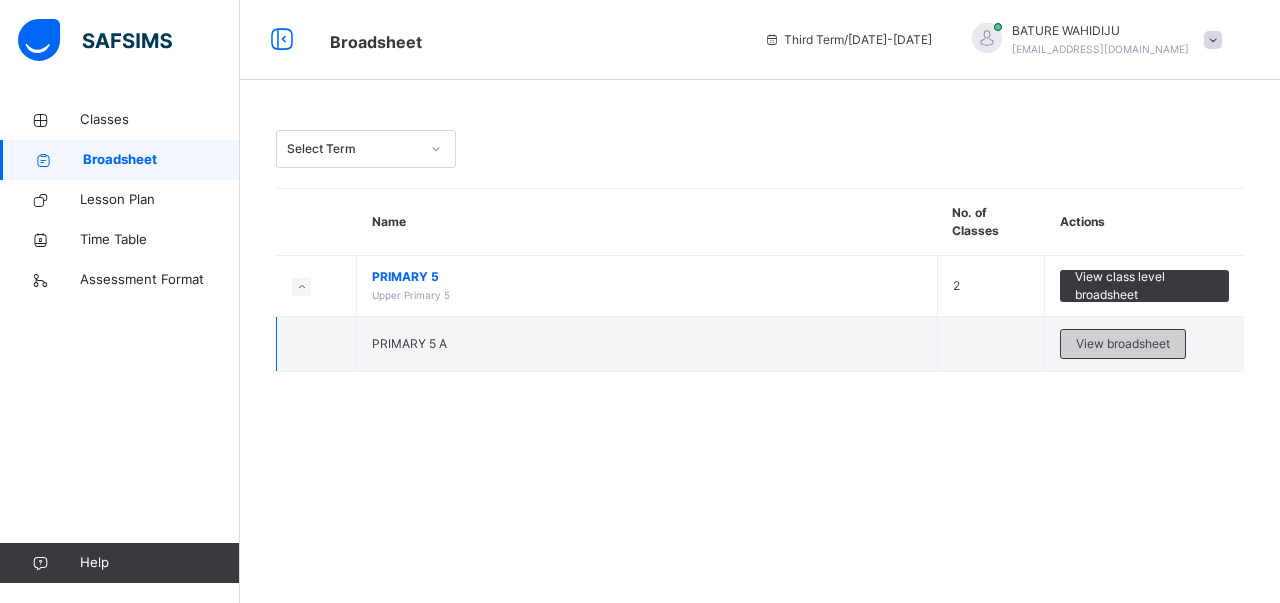 click on "View broadsheet" at bounding box center (1123, 344) 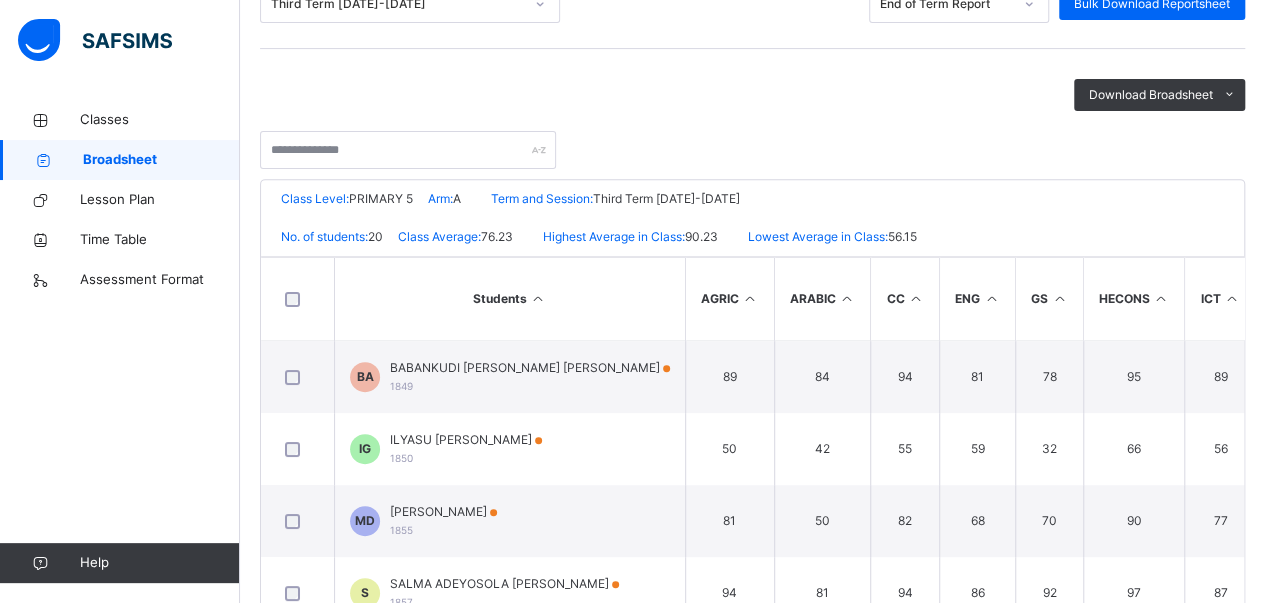 scroll, scrollTop: 302, scrollLeft: 0, axis: vertical 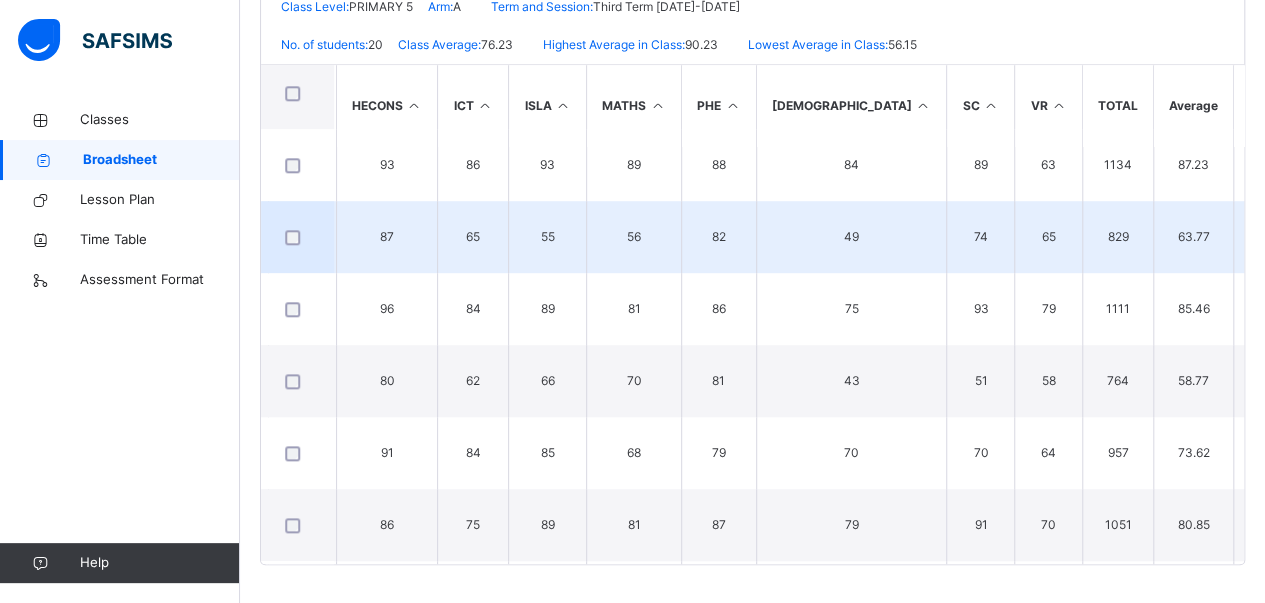 click on "55" at bounding box center (548, 237) 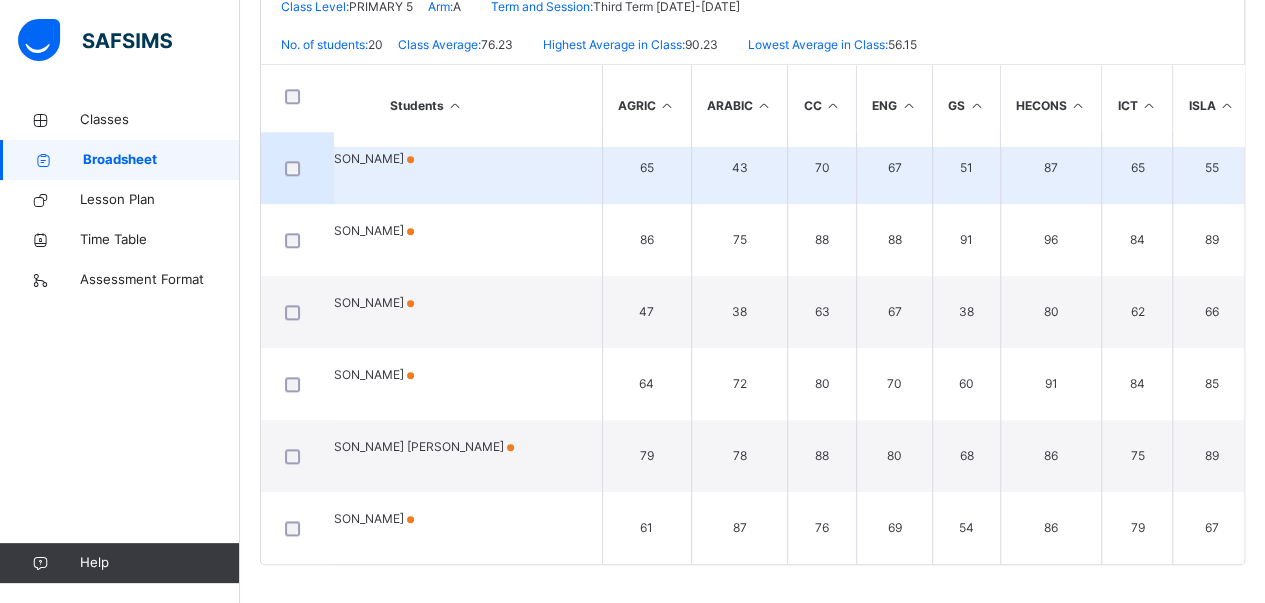 scroll, scrollTop: 1032, scrollLeft: 0, axis: vertical 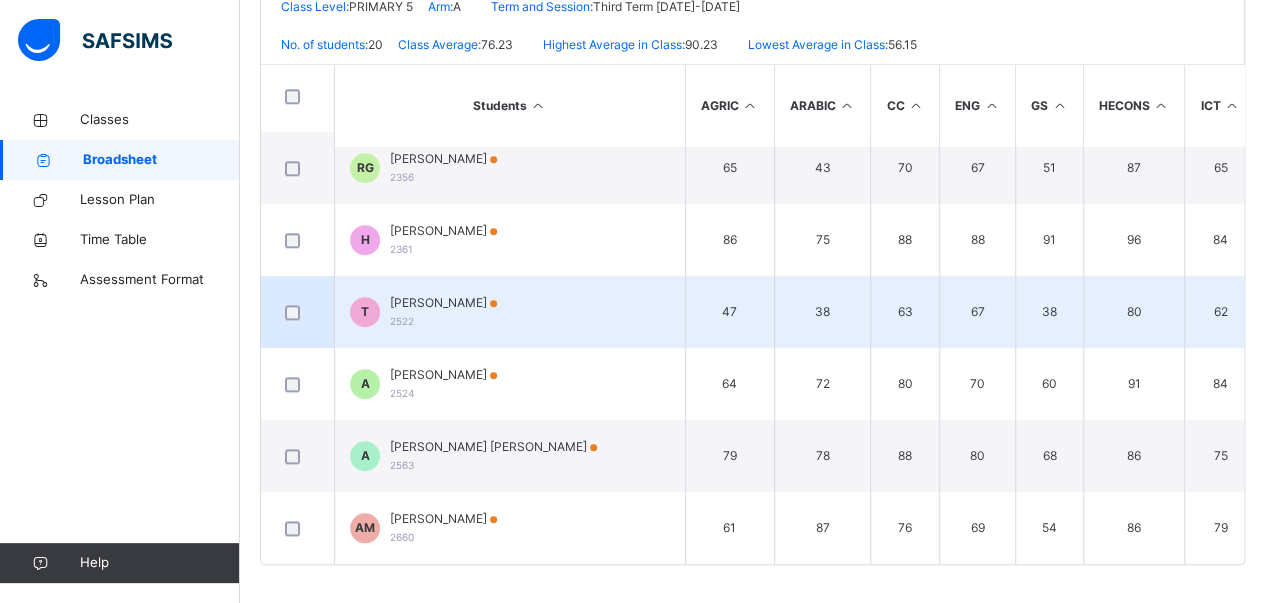 click on "[PERSON_NAME]    2522" at bounding box center (510, 312) 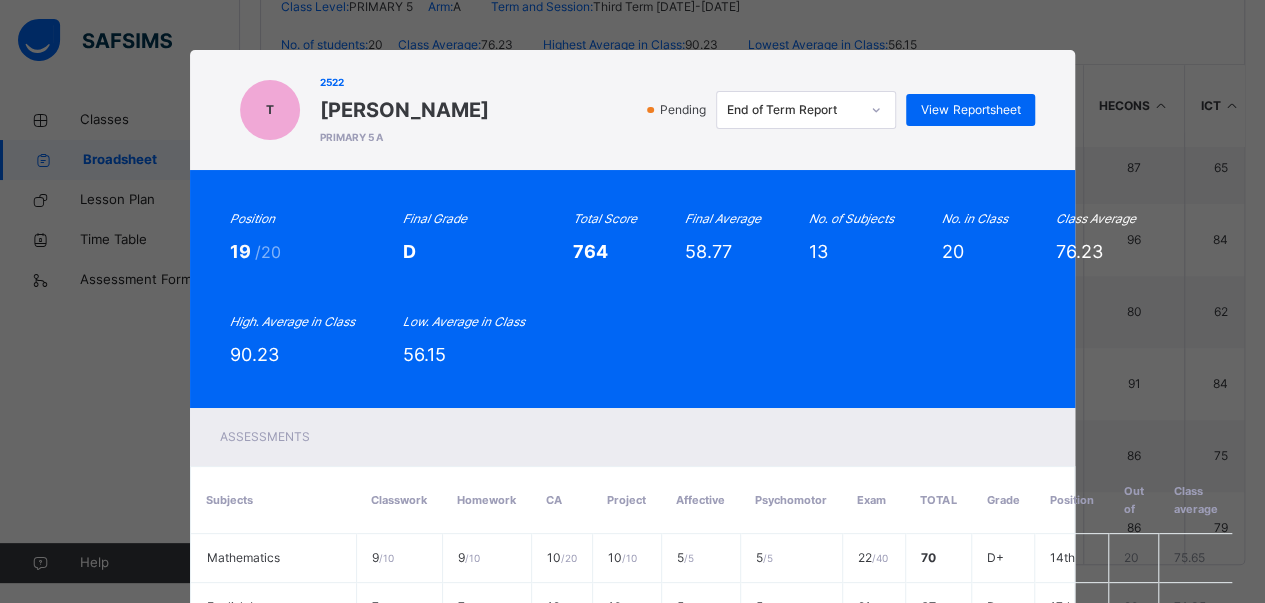 click on "T   2522     [PERSON_NAME]      PRIMARY 5 A   Pending End of Term Report View Reportsheet     Position         19       /20         Final Grade         D         Total Score         764         Final Average         58.77         No. of Subjects         13         No. in Class         20         Class Average         76.23         High. Average in Class         90.23         Low. Average in Class         56.15     Assessments     Subjects       Classwork     Homework     CA     Project     Affective     Psychomotor     Exam       Total         Grade         Position         Out of         Class average       Mathematics     9 / 10     9 / 10     10 / 20     10 / 10     5 / 5     5 / 5     22 / 40     70     D+     14th     20     75.65     English Language      7 / 10     7 / 10     12 / 20     10 / 10     5 / 5     5 / 5     21 / 40     67     D+     17th     20     74.35     [DEMOGRAPHIC_DATA]     5 / 10     5 / 10     5 / 20     5 / 10     2 / 5     2 / 5     19 / 40     43     F     19th     20     64.6" at bounding box center (632, 301) 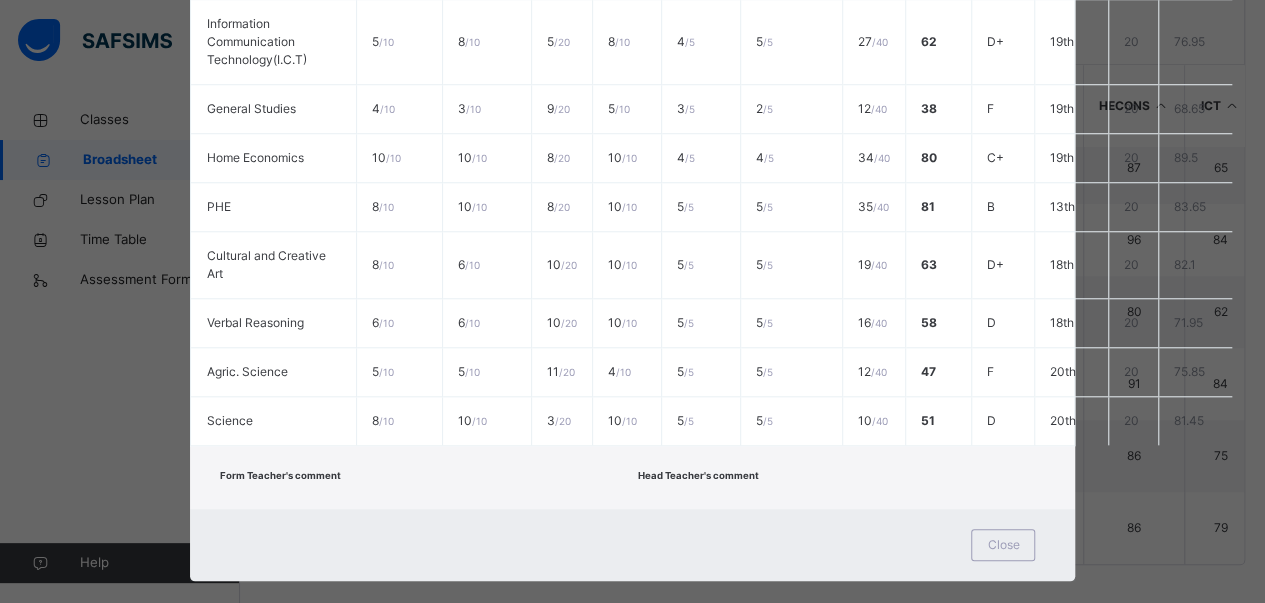 scroll, scrollTop: 796, scrollLeft: 0, axis: vertical 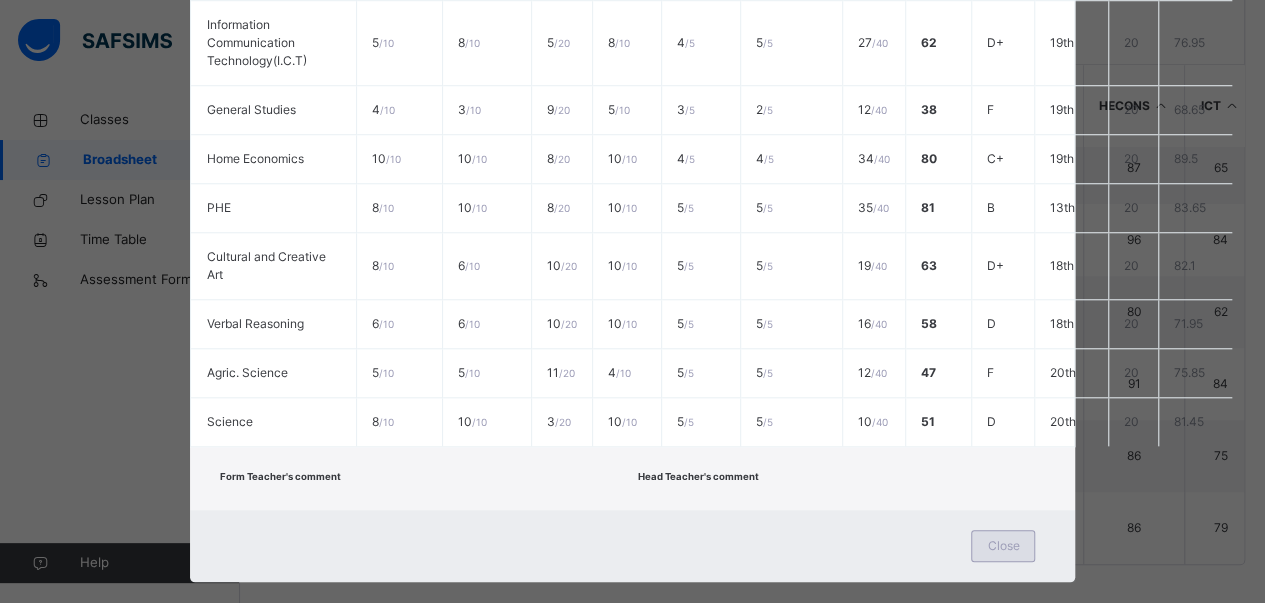 click on "Close" at bounding box center [1003, 546] 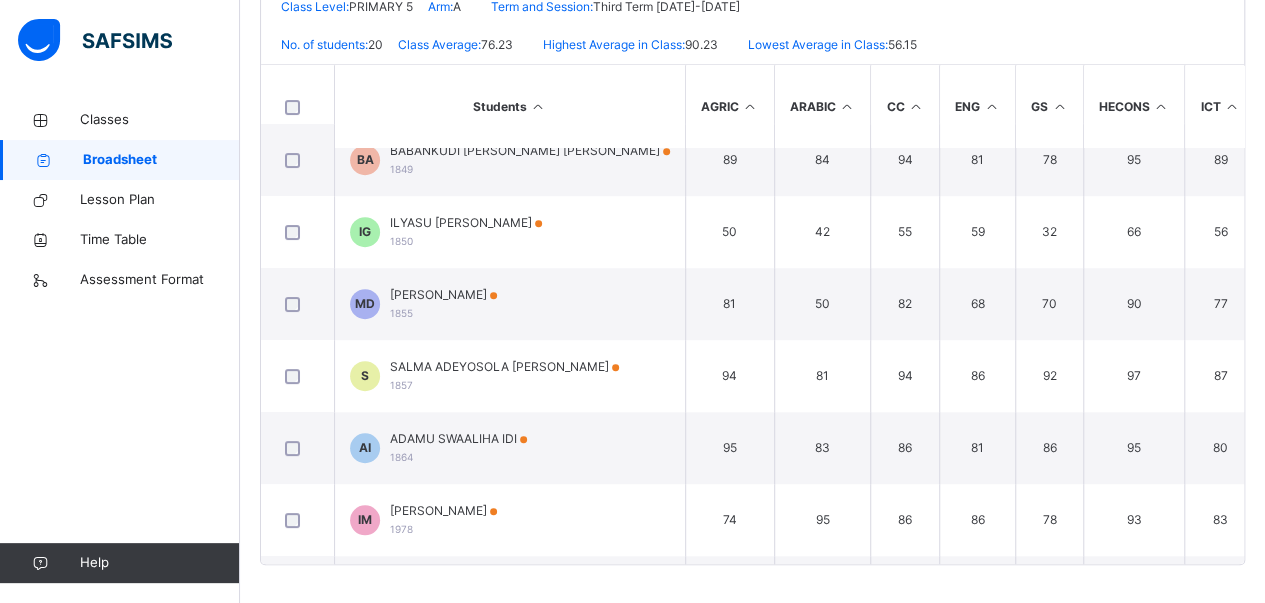 scroll, scrollTop: 0, scrollLeft: 0, axis: both 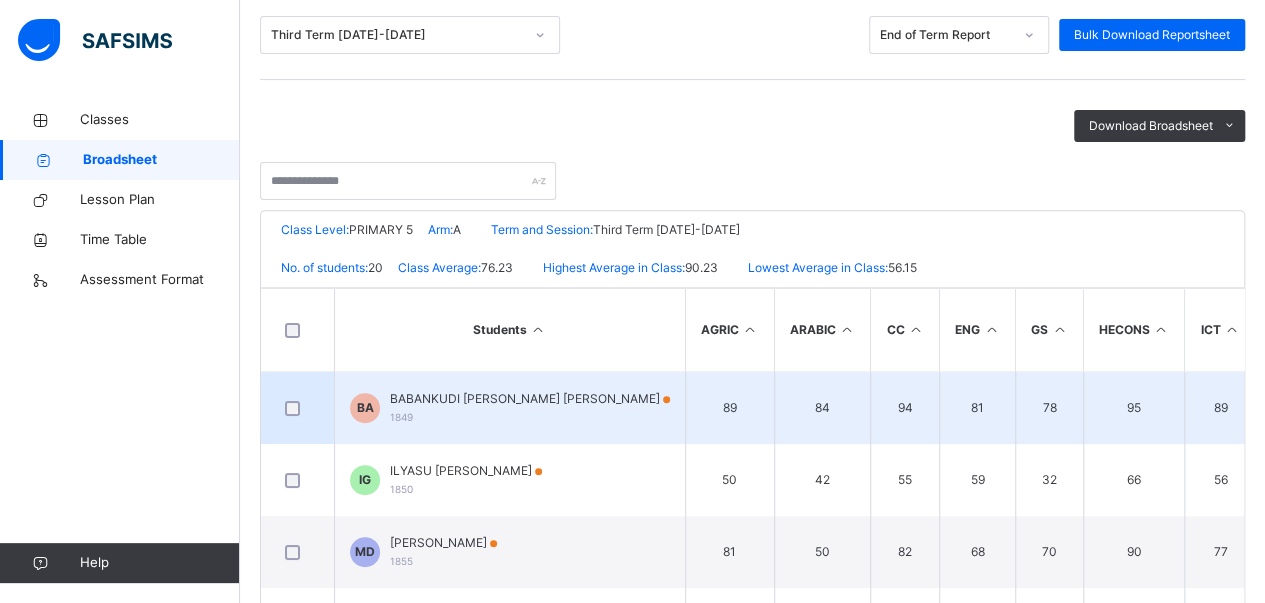 click on "84" at bounding box center [822, 408] 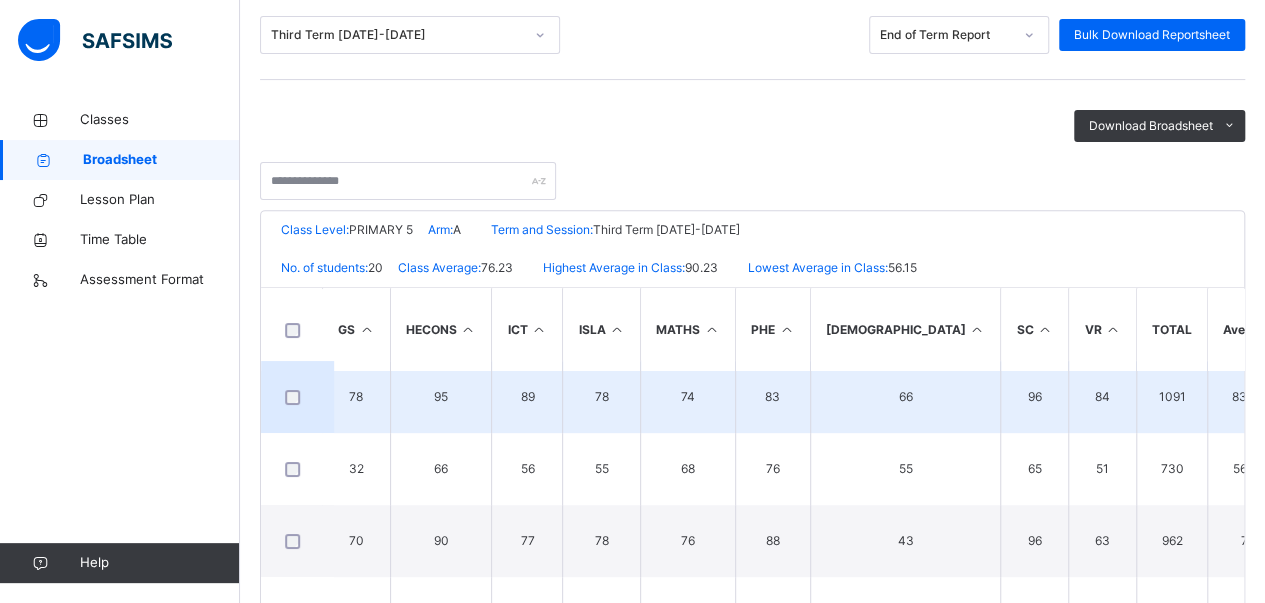 scroll, scrollTop: 0, scrollLeft: 693, axis: horizontal 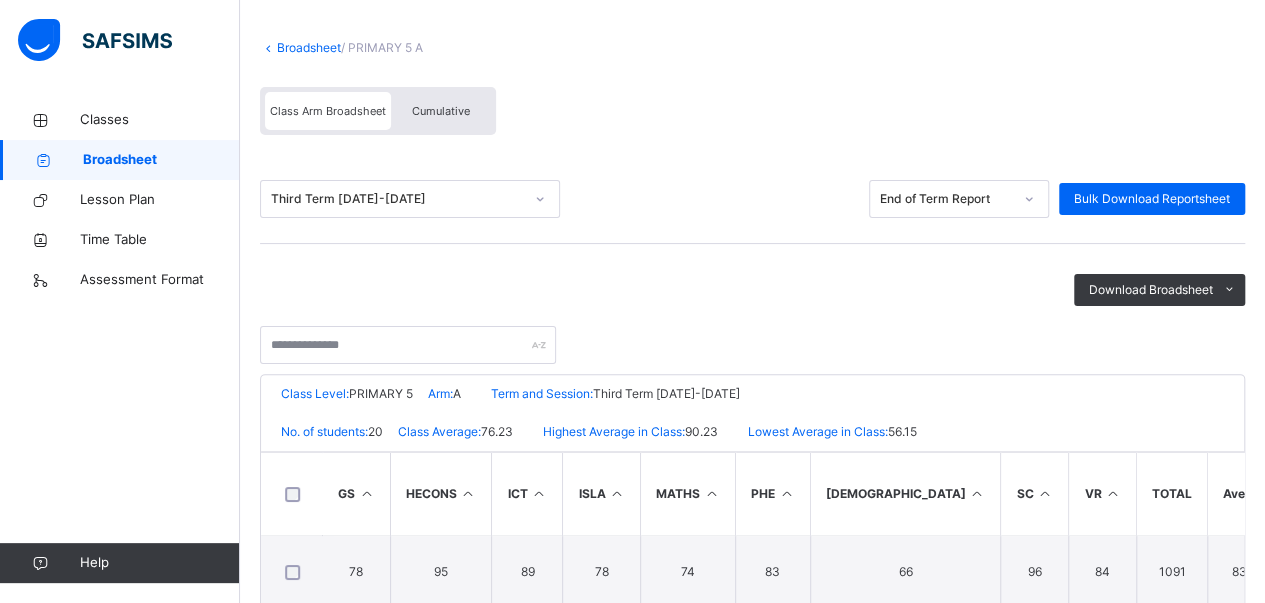 click on "Cumulative" at bounding box center (441, 111) 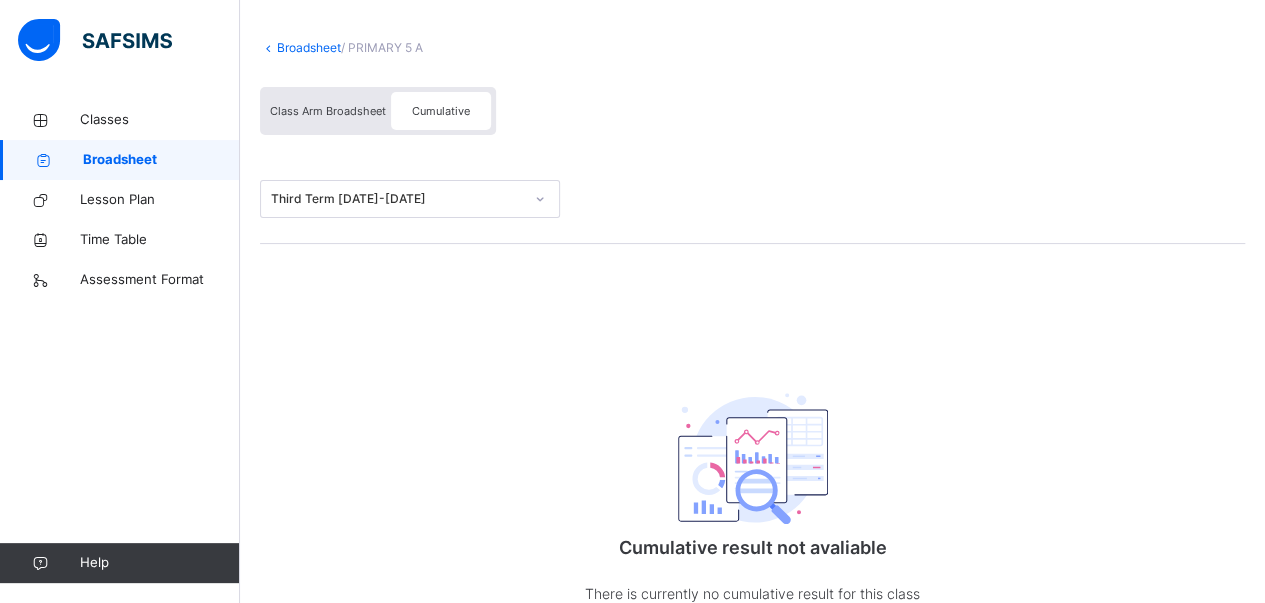 scroll, scrollTop: 0, scrollLeft: 0, axis: both 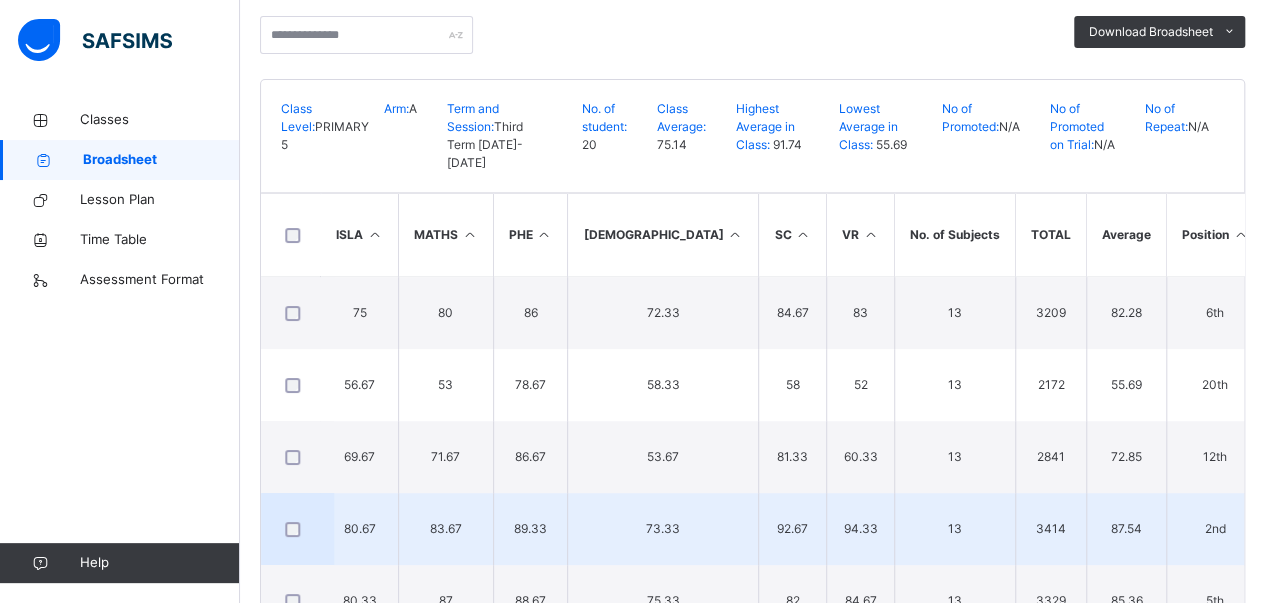 click on "B+" at bounding box center (1367, 529) 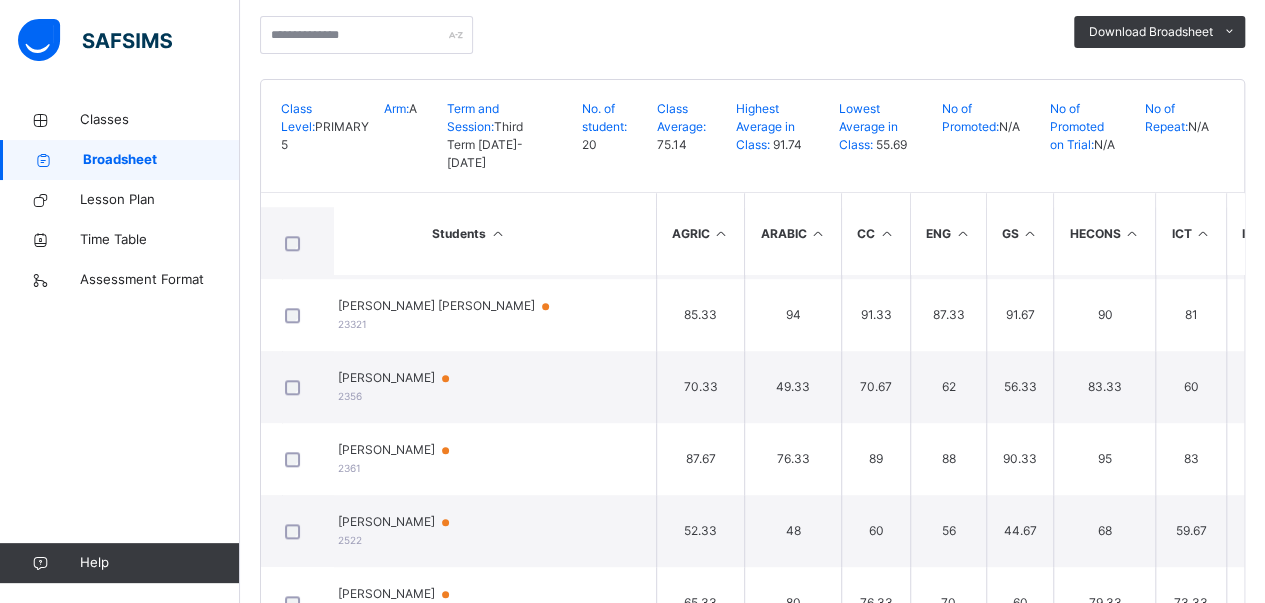 scroll, scrollTop: 934, scrollLeft: 0, axis: vertical 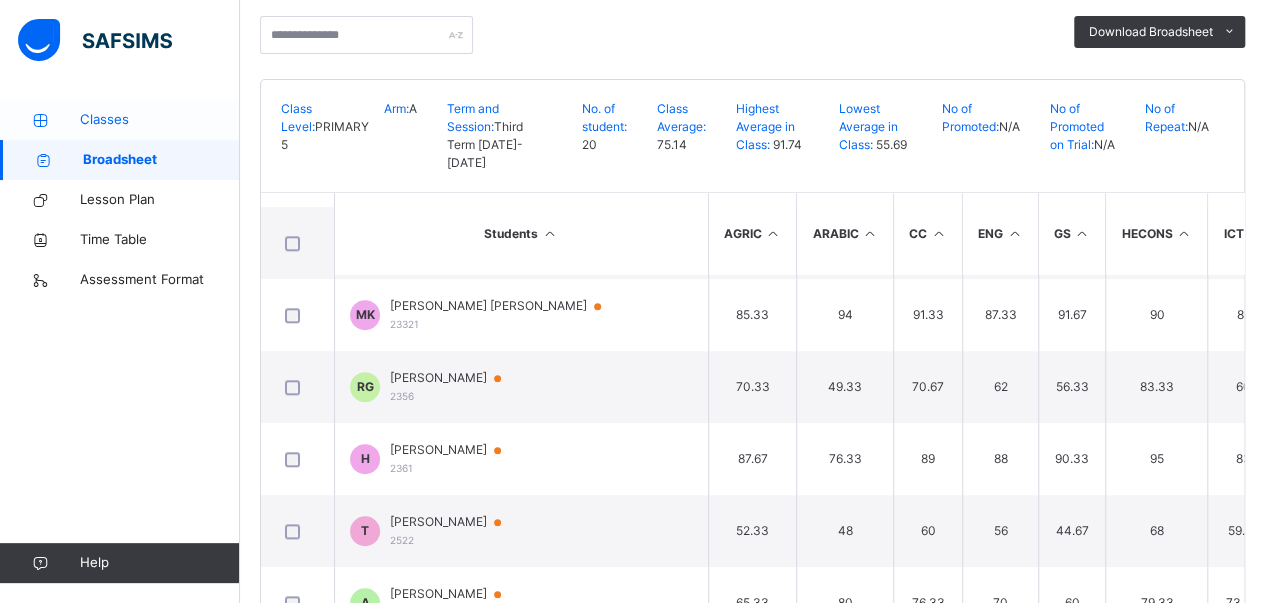 click on "Classes" at bounding box center (160, 120) 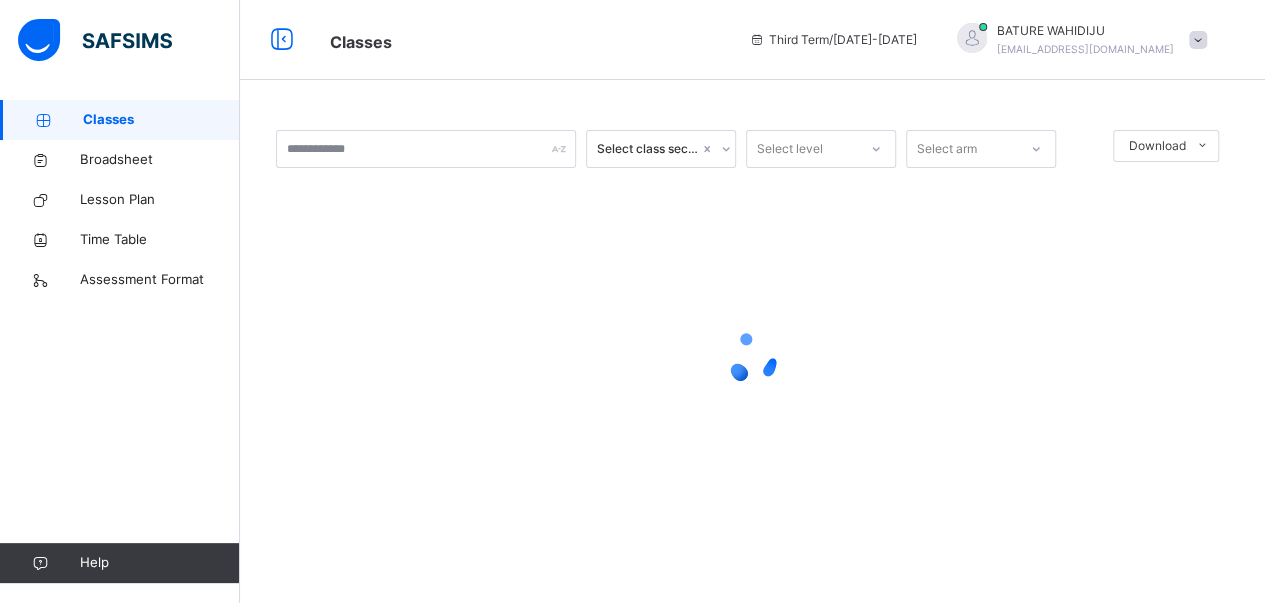 scroll, scrollTop: 0, scrollLeft: 0, axis: both 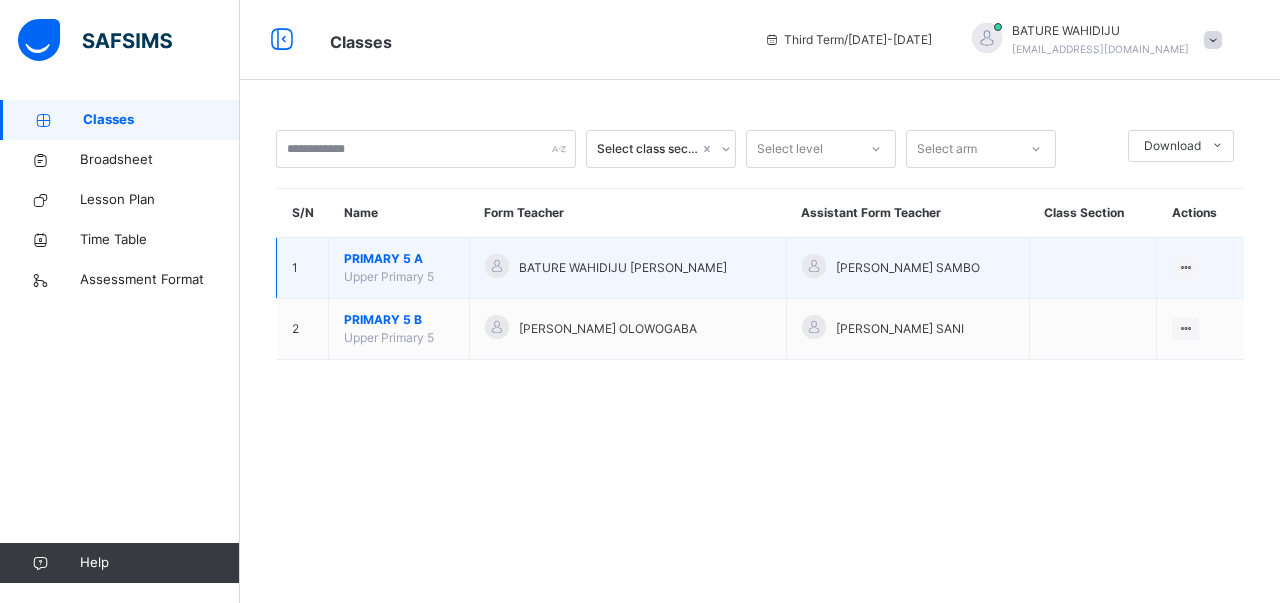 click on "PRIMARY 5   A" at bounding box center (399, 259) 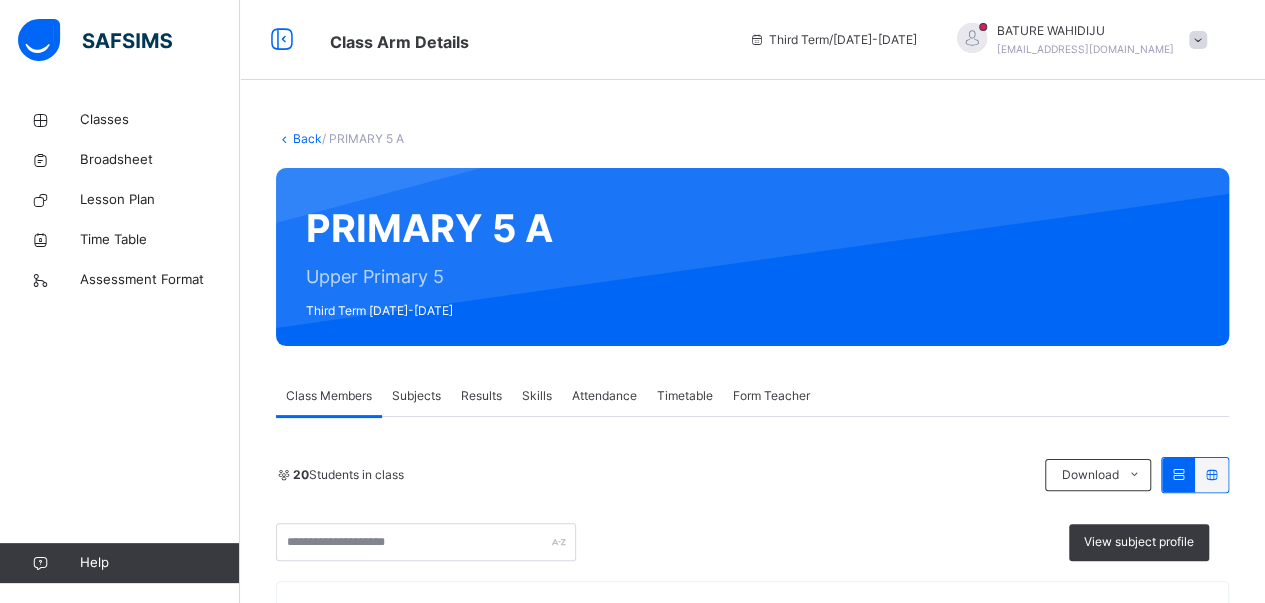 click on "Attendance" at bounding box center [604, 396] 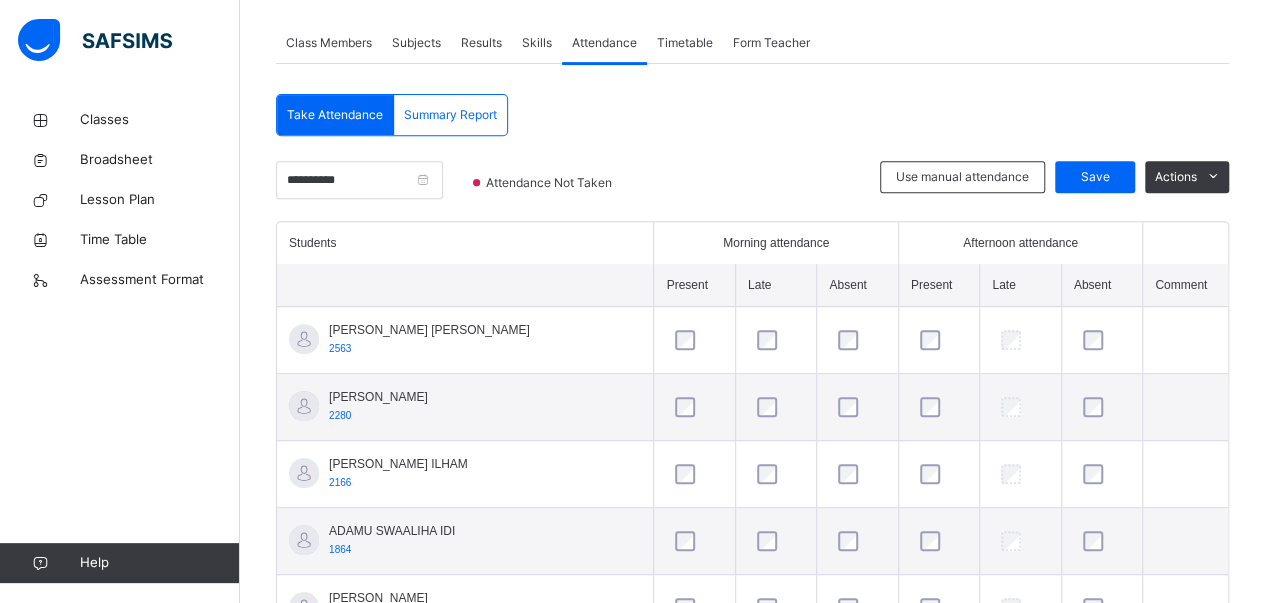 scroll, scrollTop: 346, scrollLeft: 0, axis: vertical 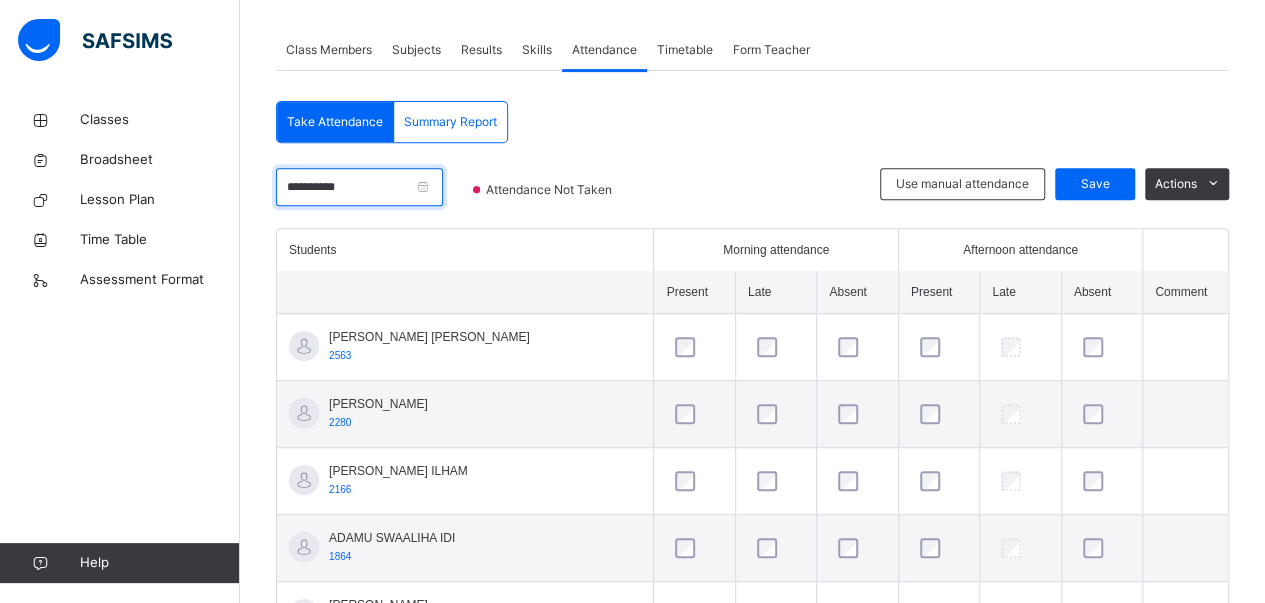 click on "**********" at bounding box center [359, 187] 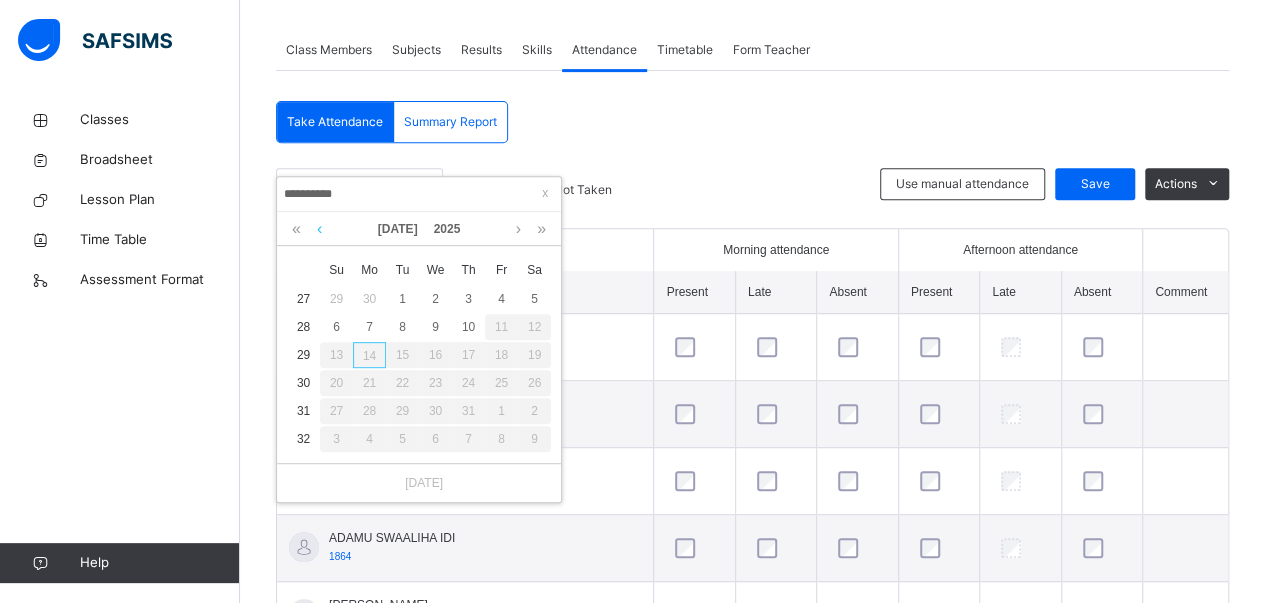 click at bounding box center (319, 229) 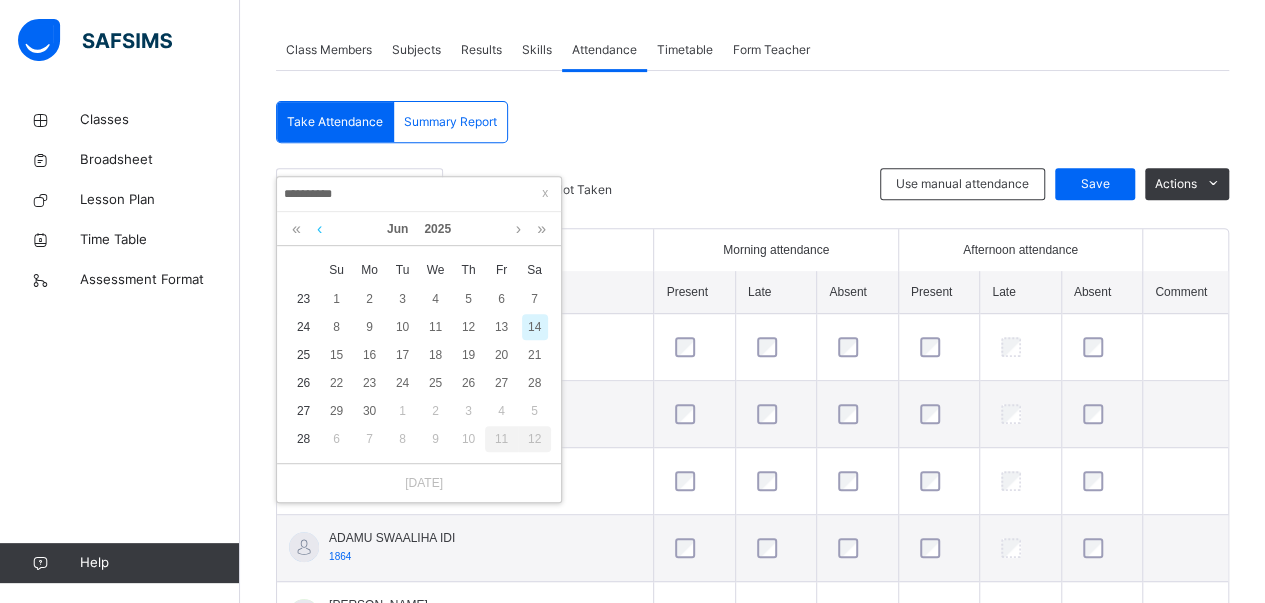 click at bounding box center [319, 229] 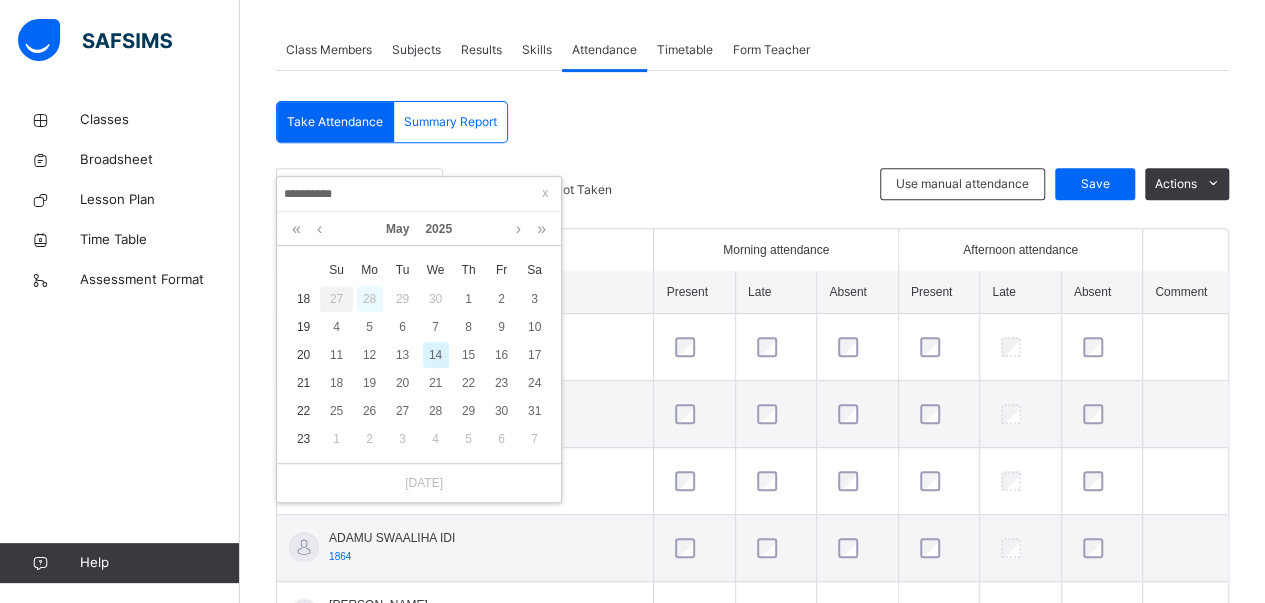 click on "28" at bounding box center [370, 299] 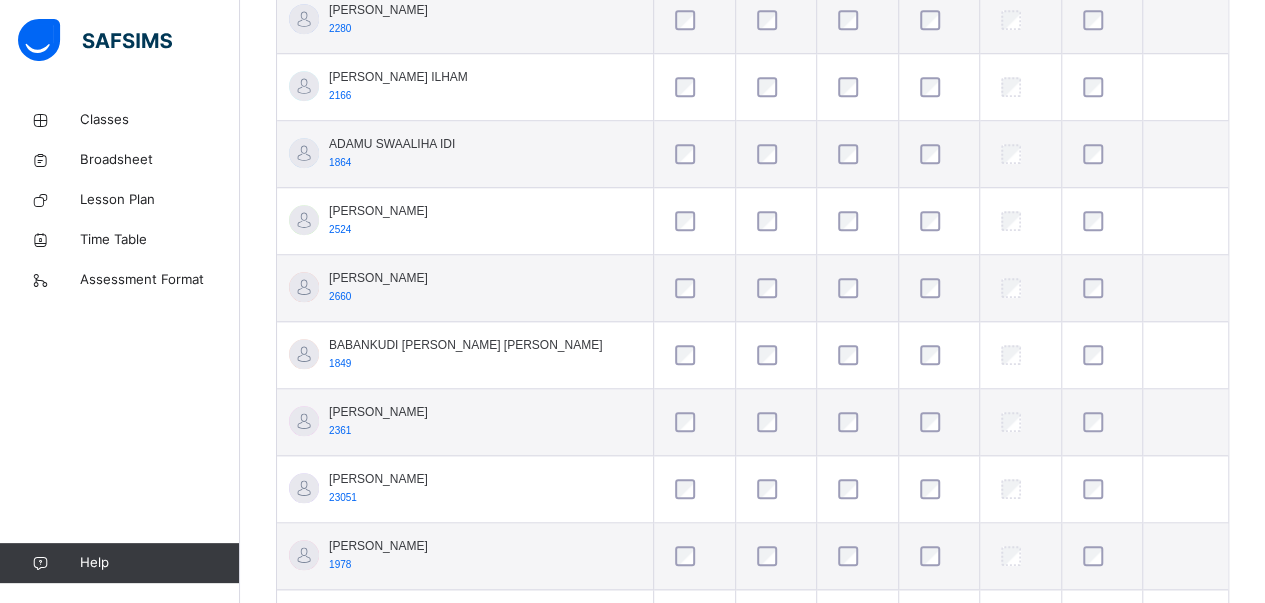 scroll, scrollTop: 741, scrollLeft: 0, axis: vertical 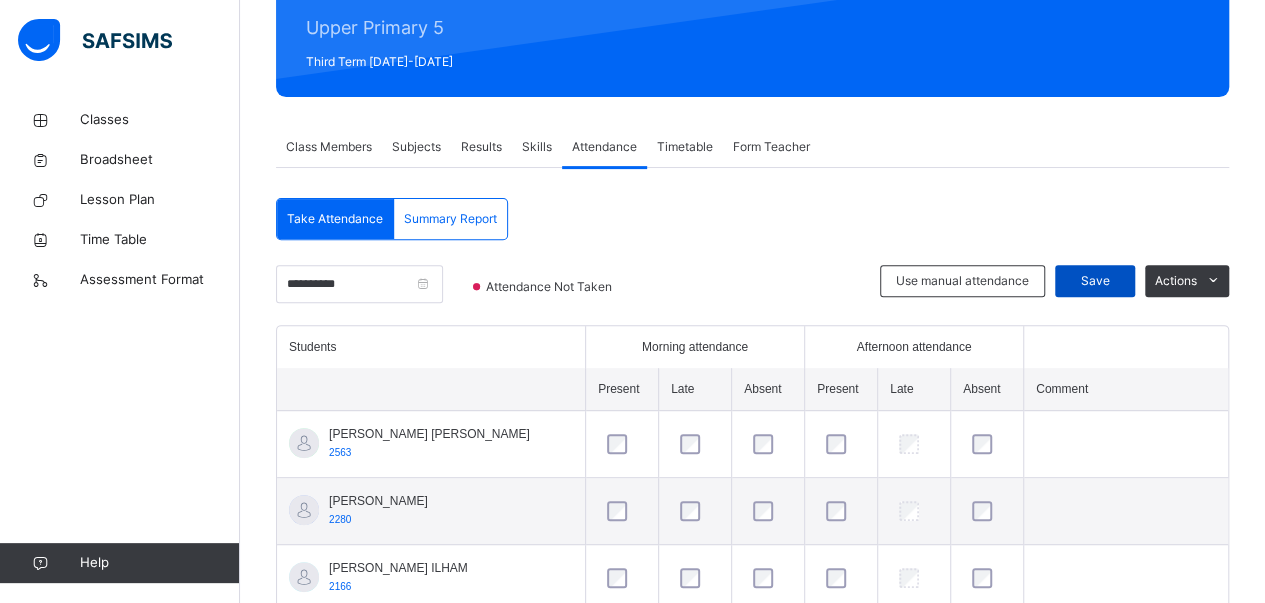 click on "Save" at bounding box center (1095, 281) 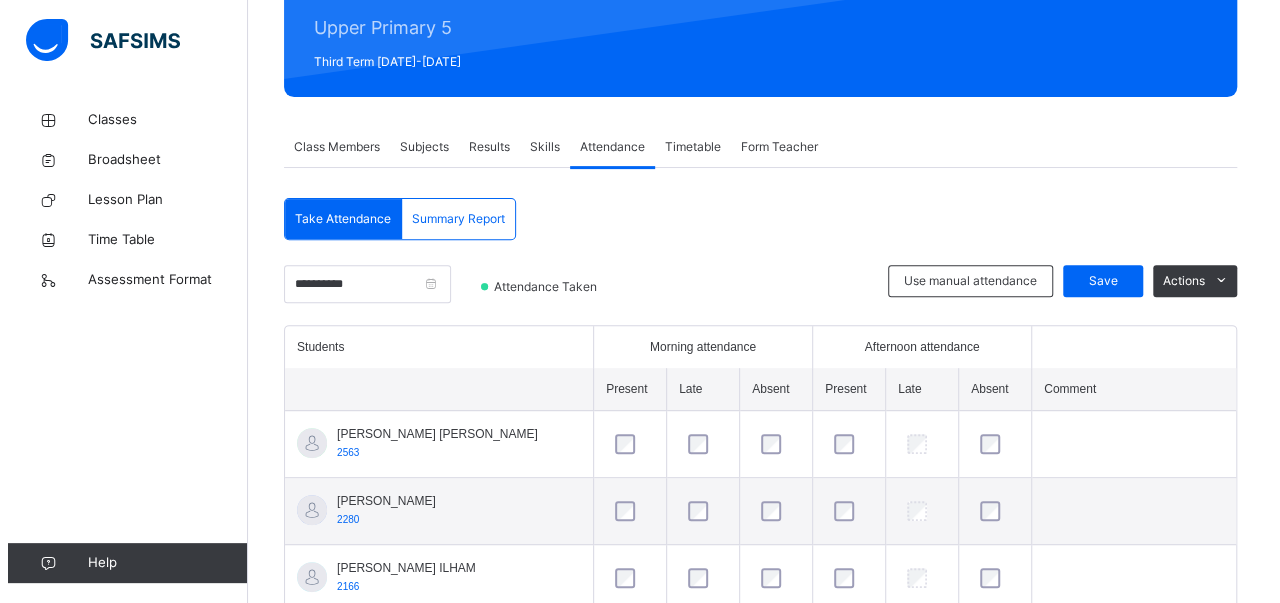 scroll, scrollTop: 0, scrollLeft: 0, axis: both 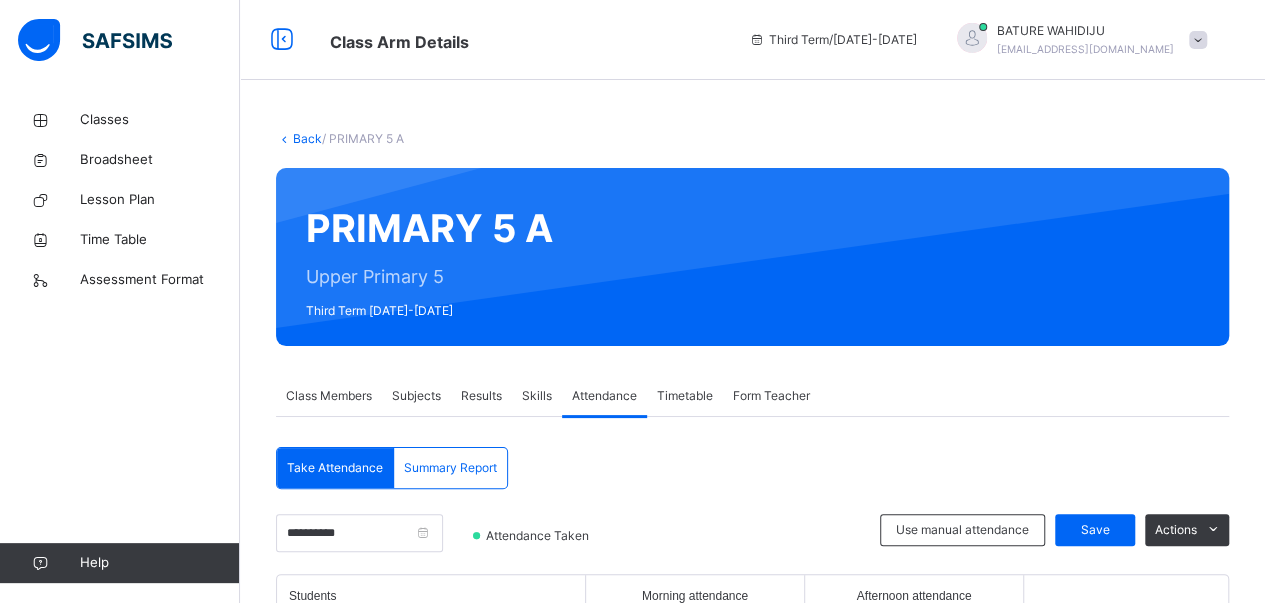 click at bounding box center [1198, 40] 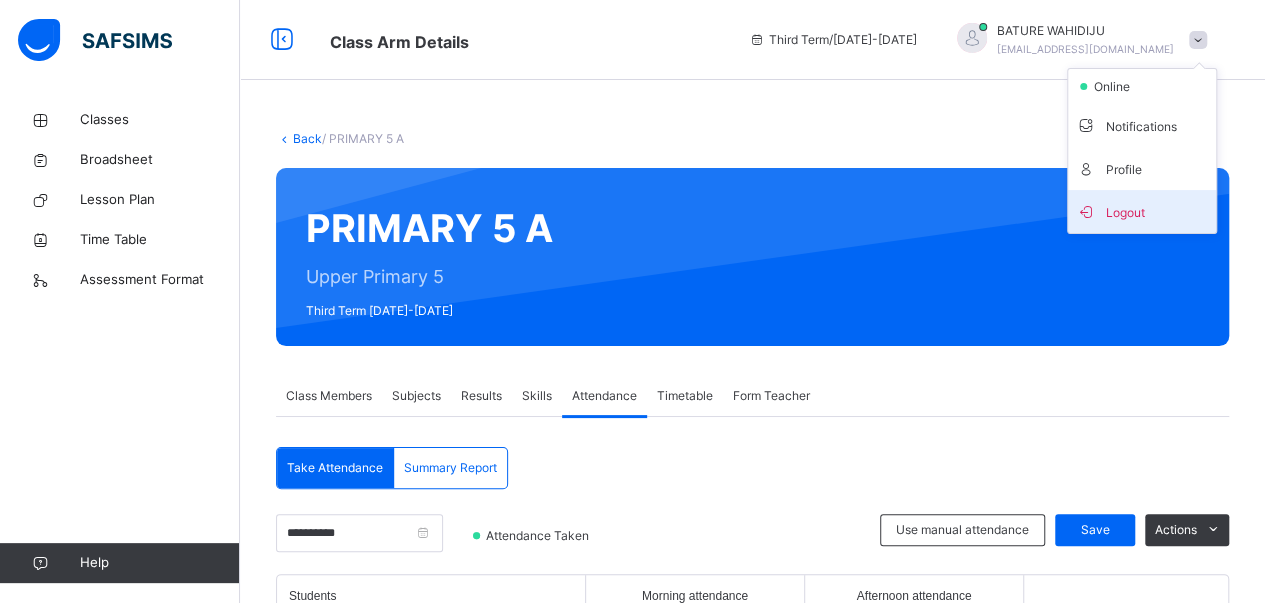 click on "Logout" at bounding box center (1142, 211) 